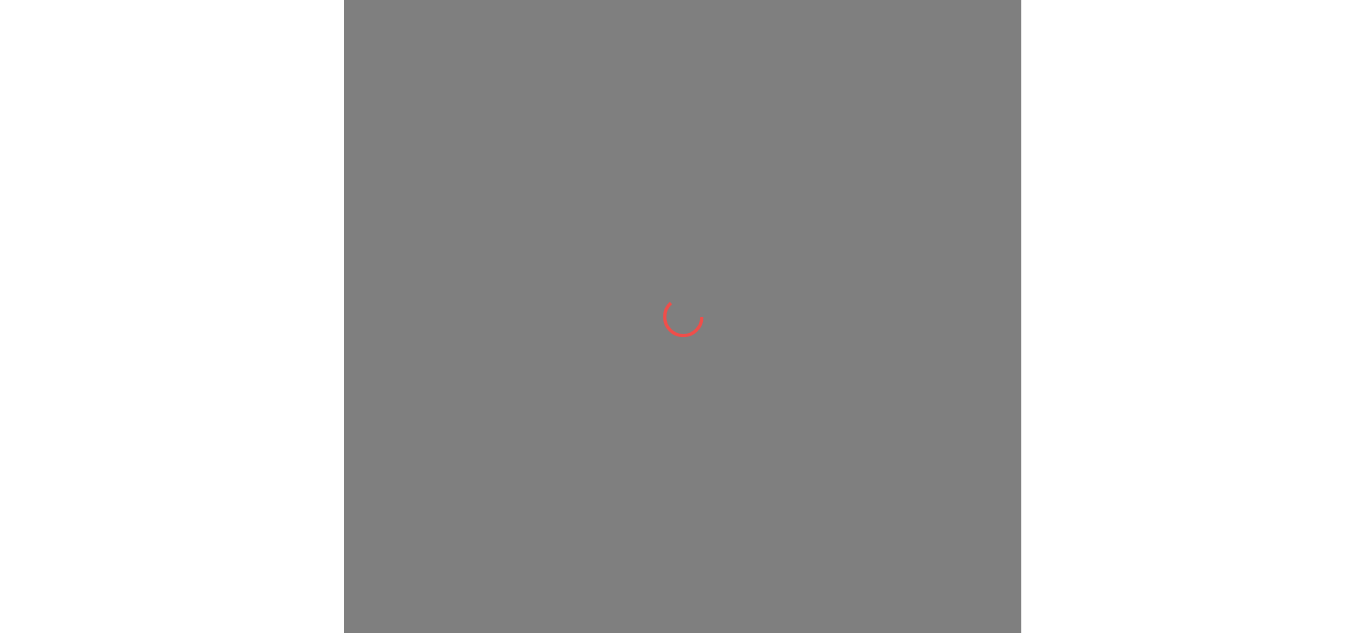 scroll, scrollTop: 0, scrollLeft: 0, axis: both 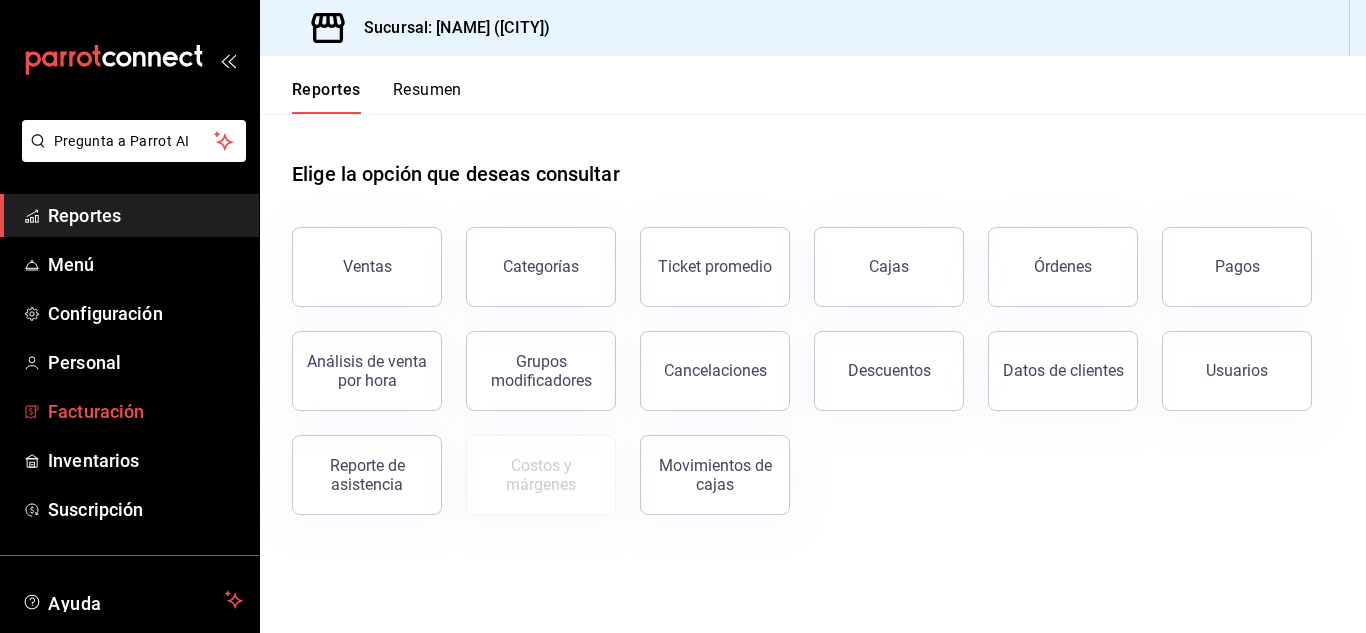 click on "Facturación" at bounding box center (145, 411) 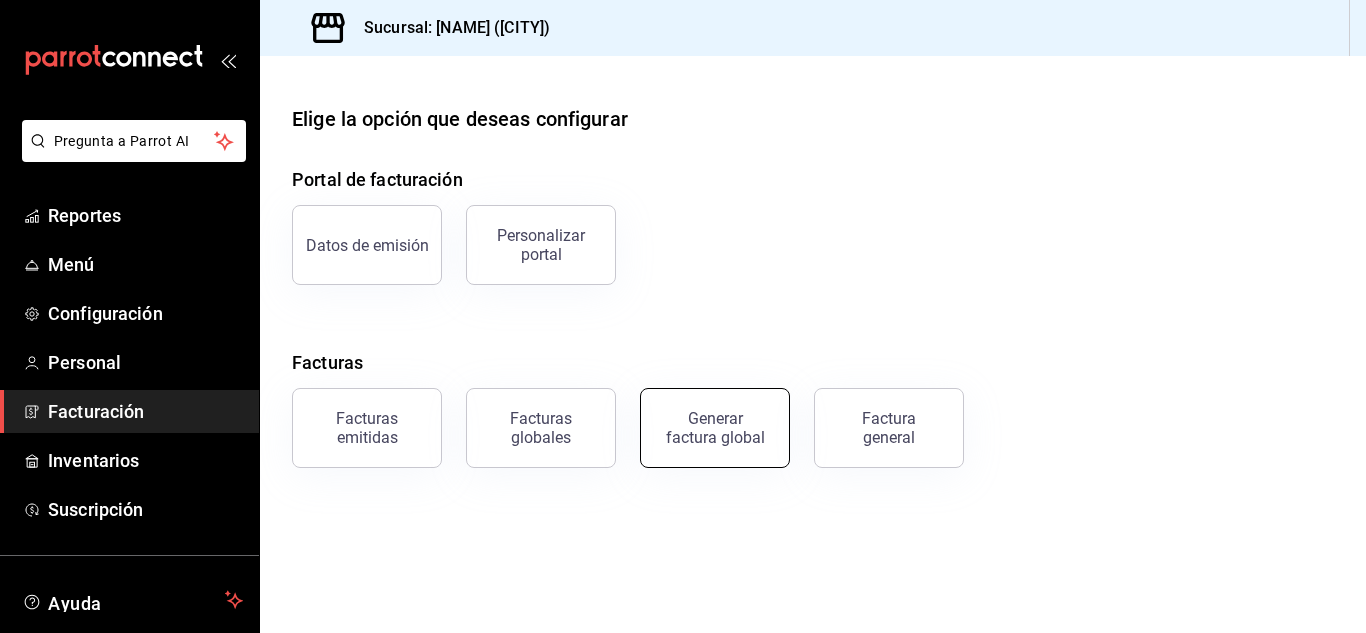 click on "Generar factura global" at bounding box center [715, 428] 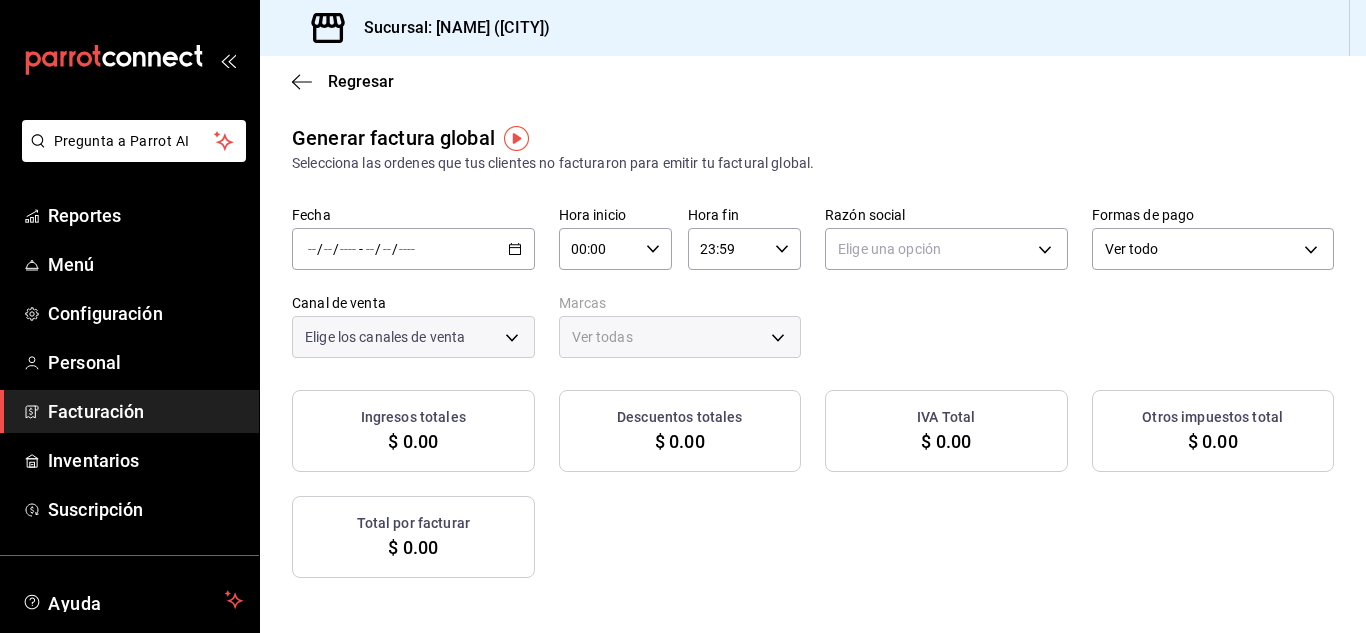 type on "PARROT,UBER_EATS,RAPPI,DIDI_FOOD,ONLINE" 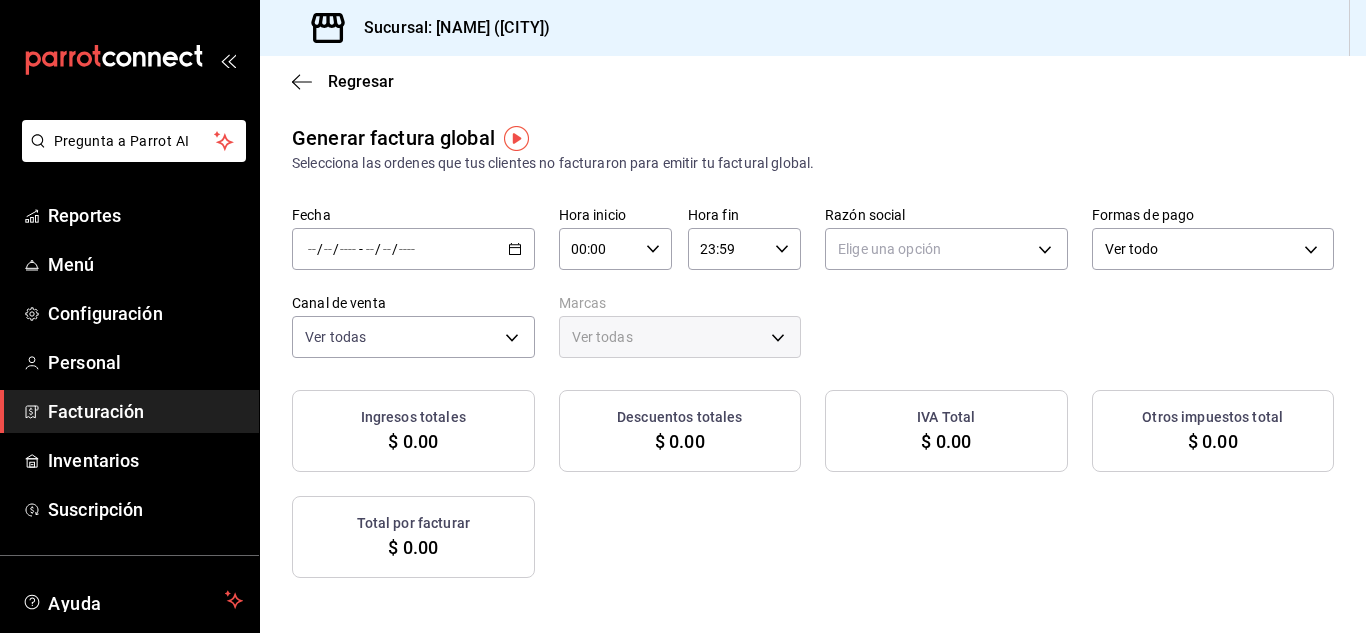 click 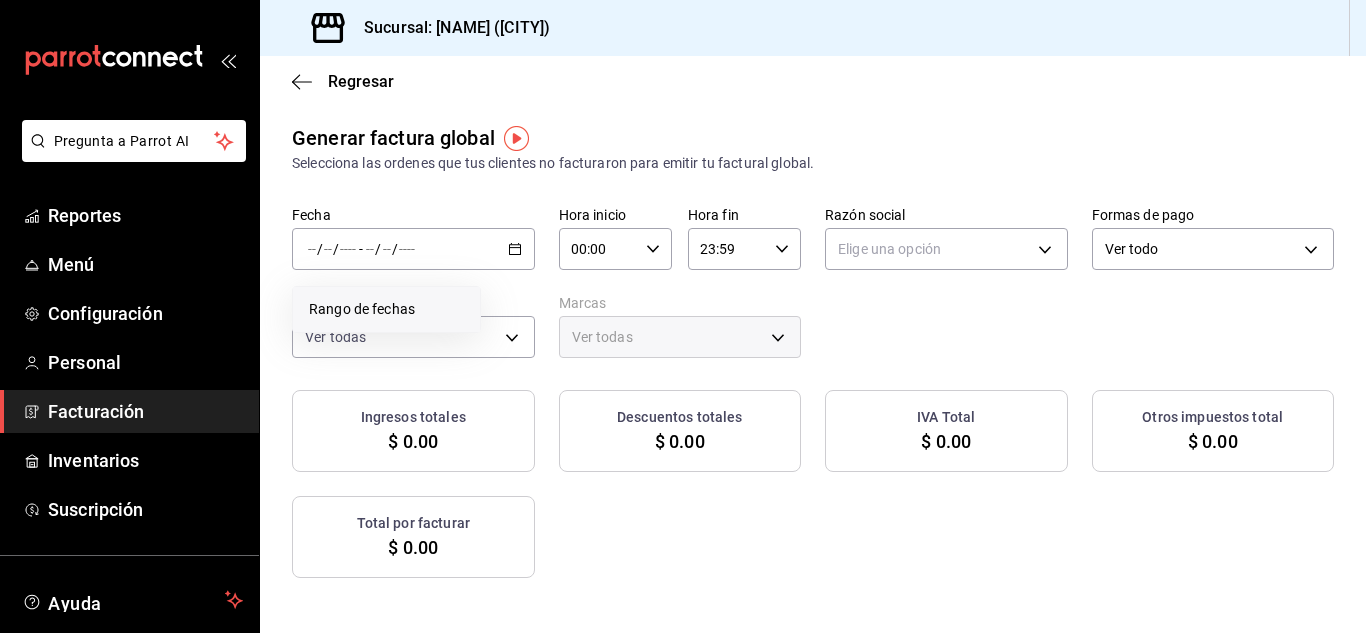 click on "Rango de fechas" at bounding box center (386, 309) 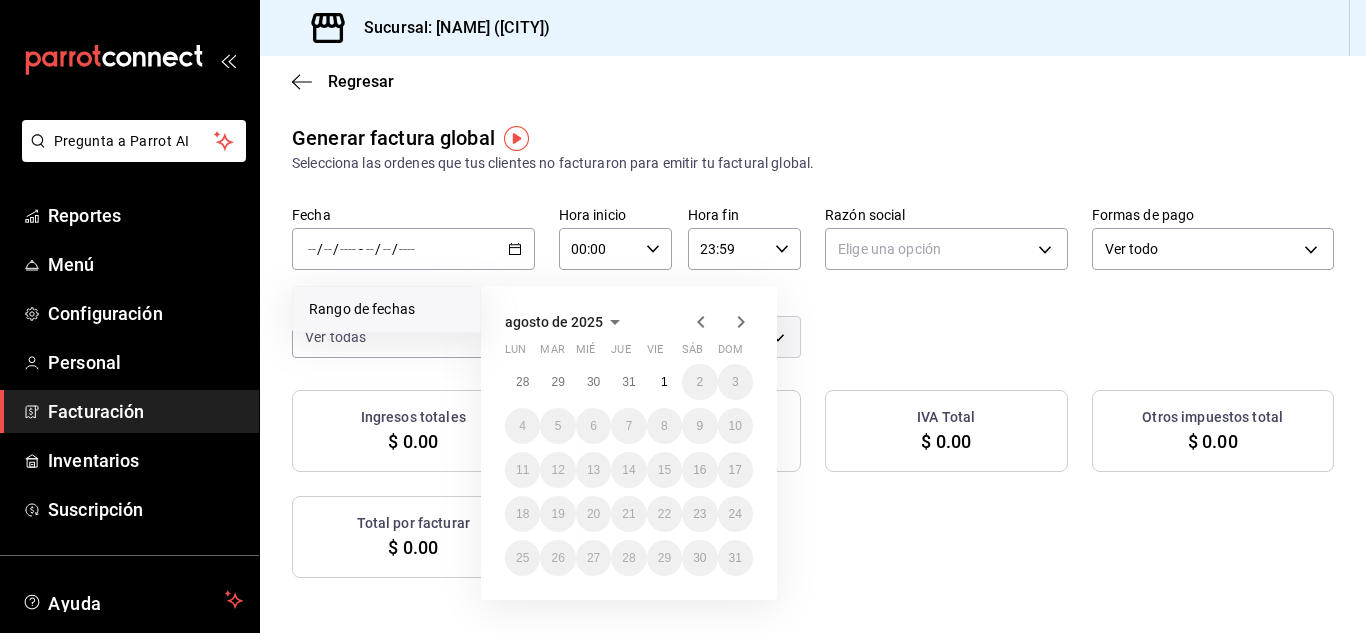 click 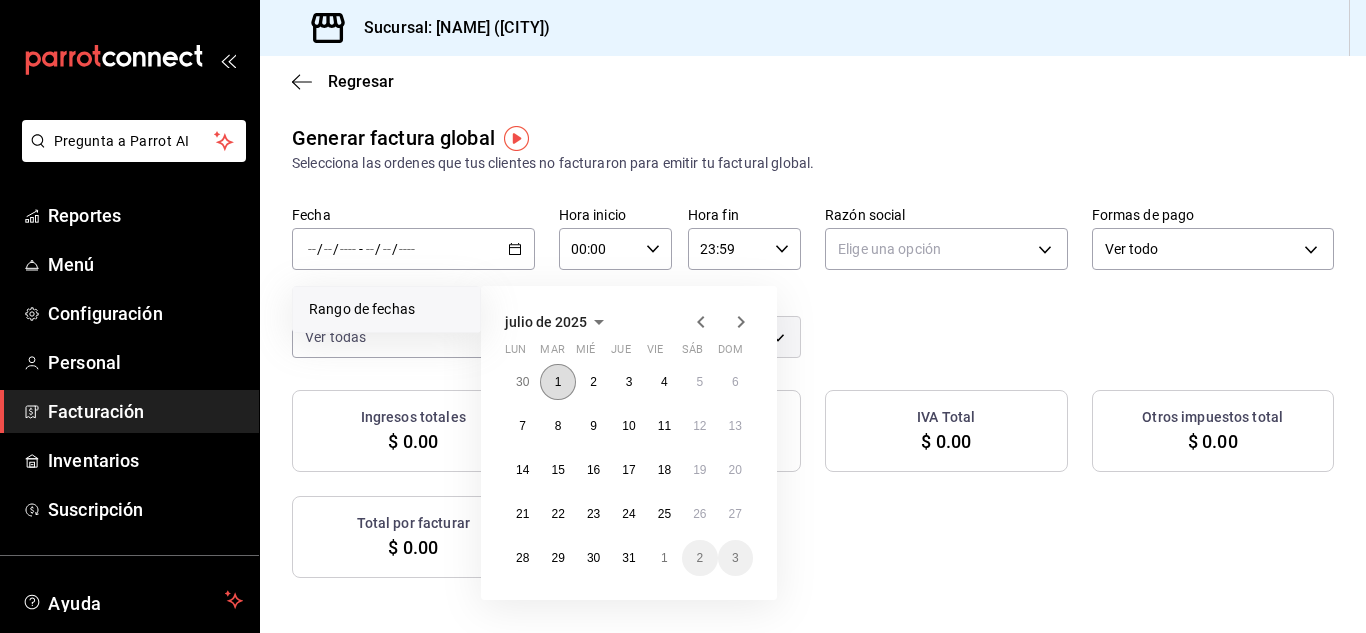 click on "1" at bounding box center [557, 382] 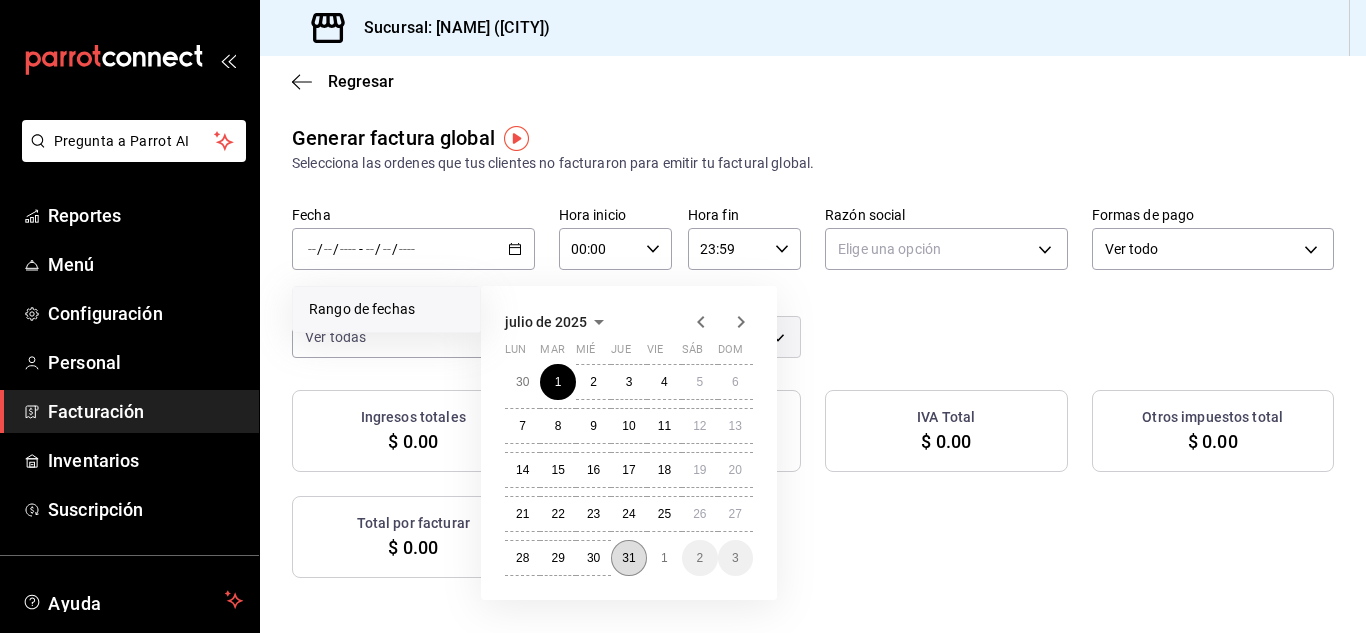 click on "31" at bounding box center (628, 558) 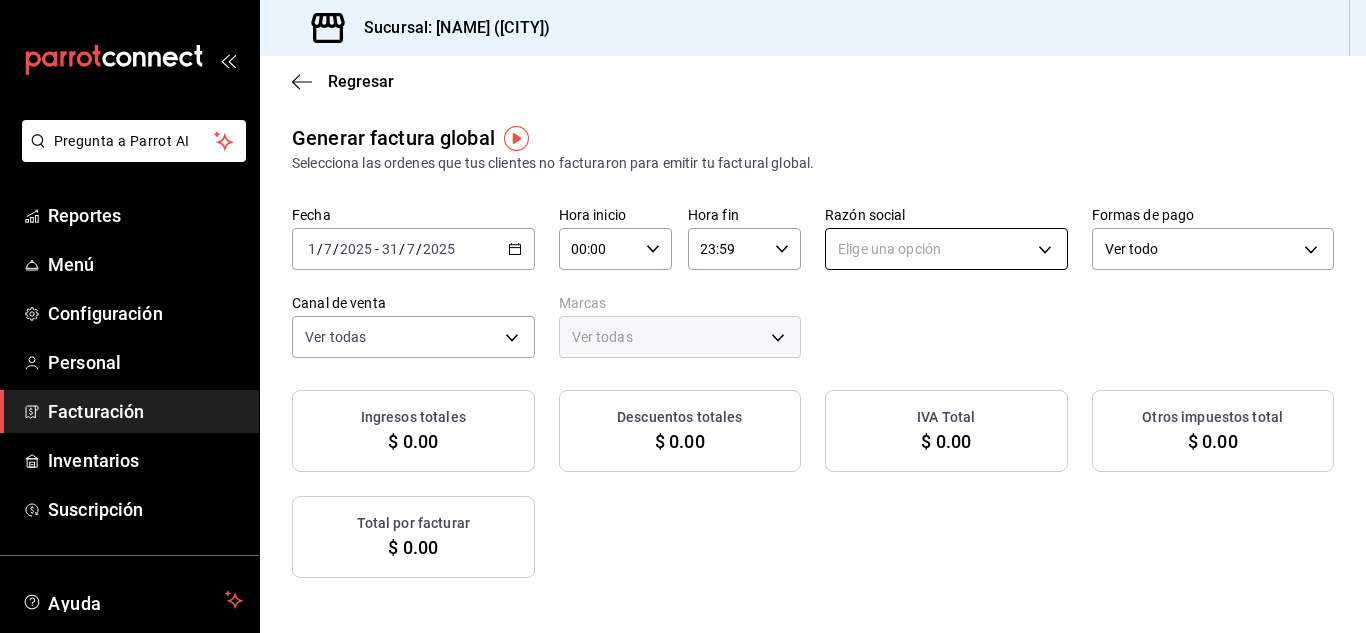 click on "Pregunta a Parrot AI Reportes   Menú   Configuración   Personal   Facturación   Inventarios   Suscripción   Ayuda Recomienda Parrot   Marne Panaderia   Sugerir nueva función   Sucursal: Marne Panaderia ([CITY]) Regresar Generar factura global Selecciona las ordenes que tus clientes no facturaron para emitir tu factural global. Fecha 2025-07-01 1 / 7 / 2025 - 2025-07-31 31 / 7 / 2025 Hora inicio 00:00 Hora inicio Hora fin 23:59 Hora fin Razón social Elige una opción Formas de pago Ver todo ALL Canal de venta Ver todas PARROT,UBER_EATS,RAPPI,DIDI_FOOD,ONLINE Marcas Ver todas Ingresos totales $ 0.00 Descuentos totales $ 0.00 IVA Total $ 0.00 Otros impuestos total $ 0.00 Total por facturar $ 0.00 No hay información que mostrar GANA 1 MES GRATIS EN TU SUSCRIPCIÓN AQUÍ Ver video tutorial Ir a video Pregunta a Parrot AI Reportes   Menú   Configuración   Personal   Facturación   Inventarios   Suscripción   Ayuda Recomienda Parrot   Marne Panaderia   Sugerir nueva función   Visitar centro de ayuda" at bounding box center (683, 316) 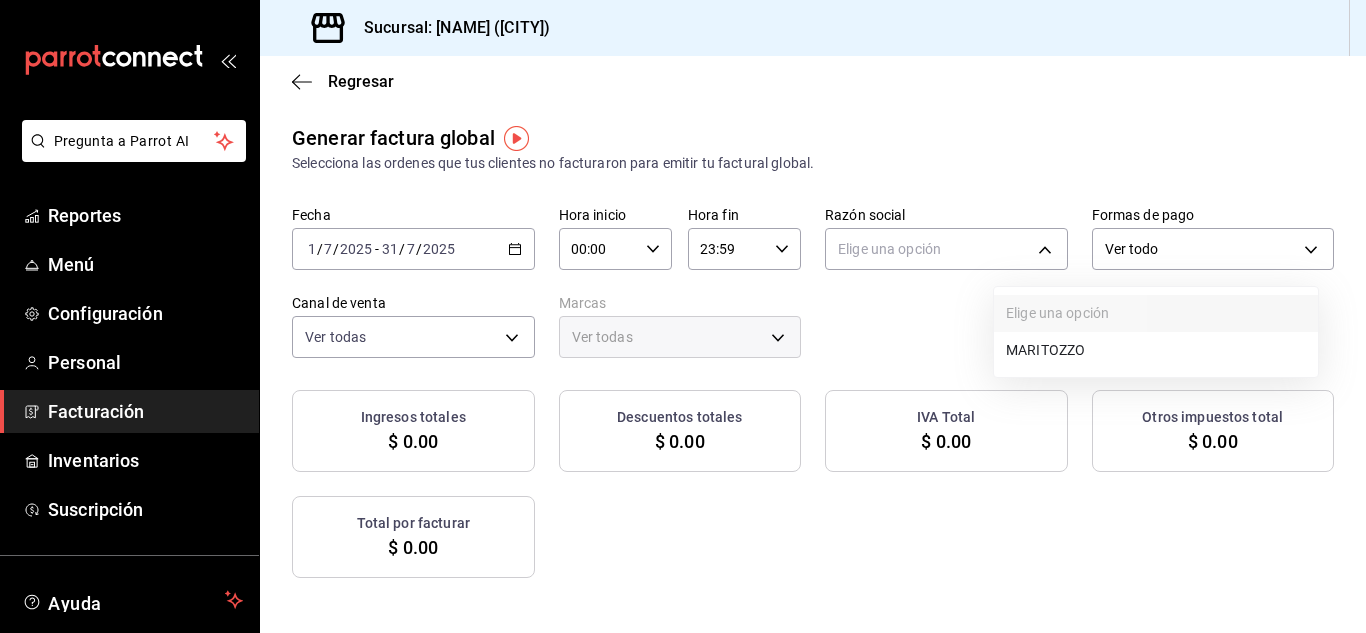 click on "MARITOZZO" at bounding box center (1156, 350) 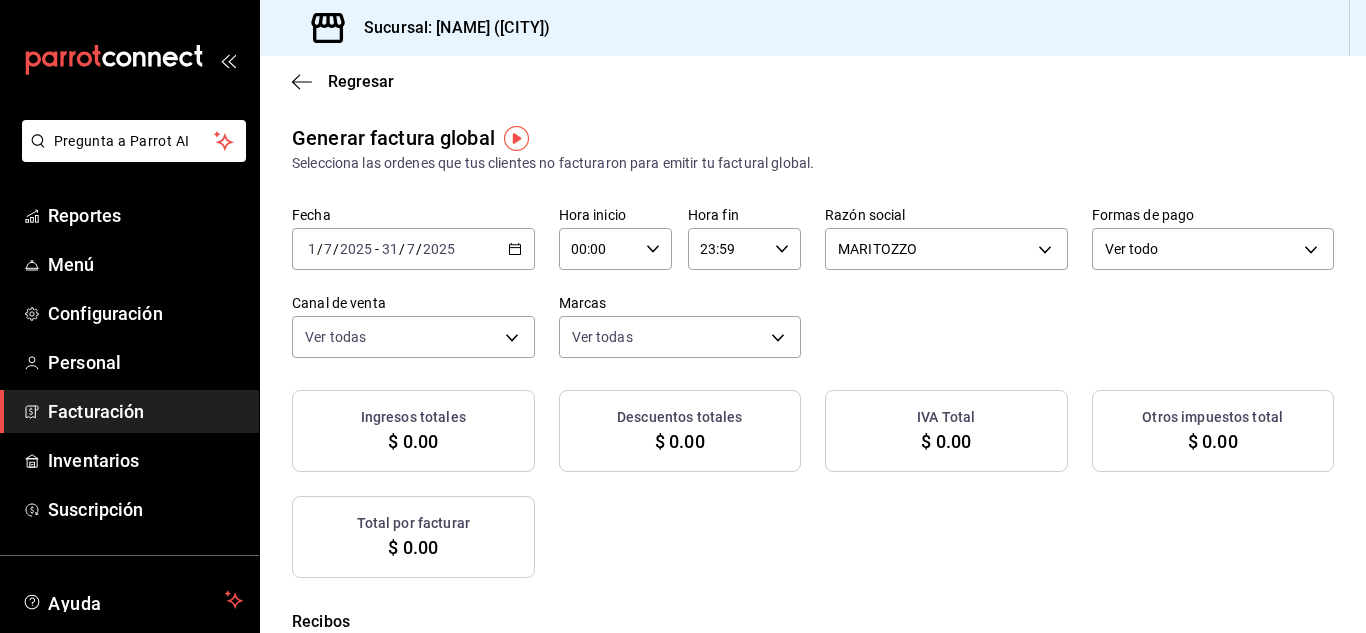 checkbox on "true" 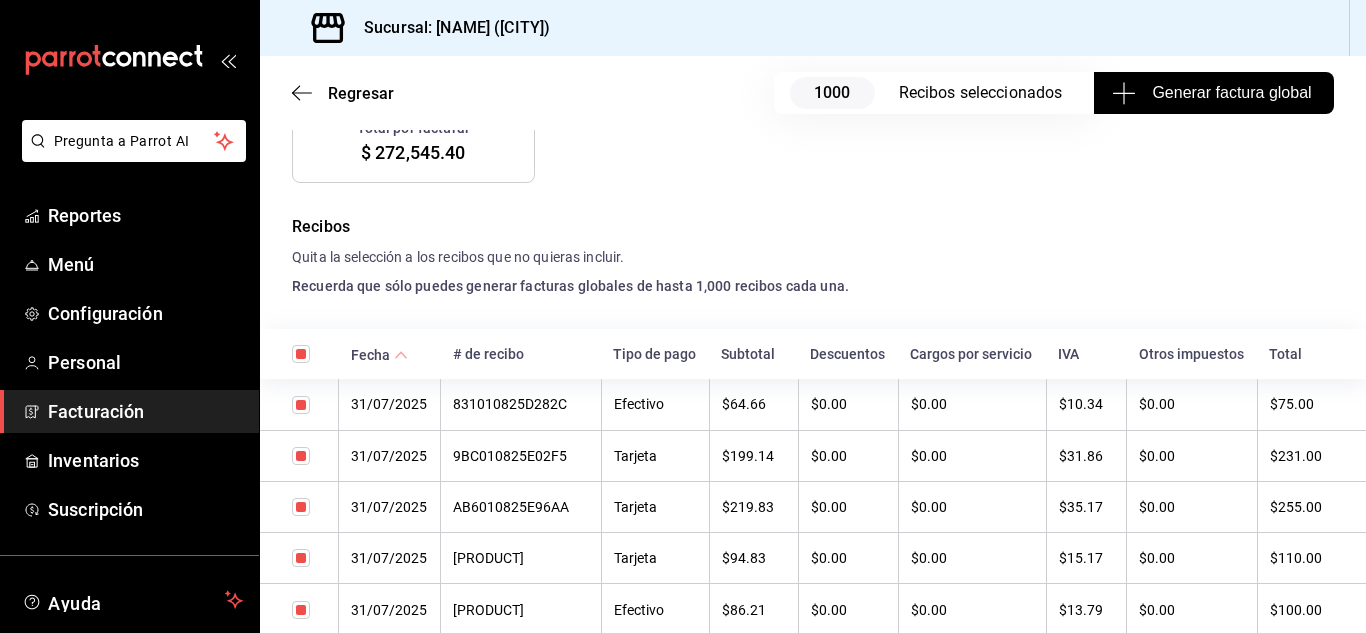 scroll, scrollTop: 0, scrollLeft: 0, axis: both 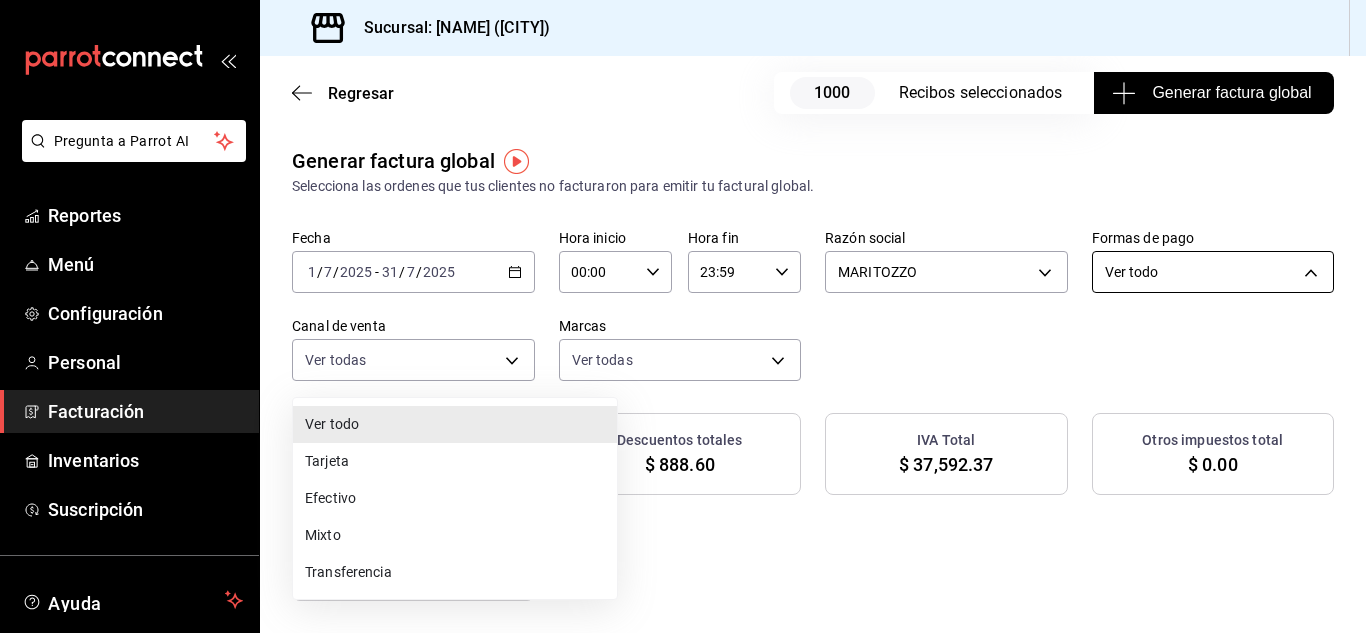 click on "Pregunta a Parrot AI Reportes   Menú   Configuración   Personal   Facturación   Inventarios   Suscripción   Ayuda Recomienda Parrot   Marne Panaderia   Sugerir nueva función   Sucursal: Marne Panaderia ([CITY]) Regresar 1000 Recibos seleccionados Generar factura global Generar factura global Selecciona las ordenes que tus clientes no facturaron para emitir tu factural global. Fecha 2025-07-01 1 / 7 / 2025 - 2025-07-31 31 / 7 / 2025 Hora inicio 00:00 Hora inicio Hora fin 23:59 Hora fin Razón social MARITOZZO [UUID] Formas de pago Ver todo ALL Canal de venta Ver todas PARROT,UBER_EATS,RAPPI,DIDI_FOOD,ONLINE Marcas Ver todas [UUID] Ingresos totales $ 234,953.03 Descuentos totales $ 888.60 IVA Total $ 37,592.37 Otros impuestos total $ 0.00 Total por facturar $ 272,545.40 Recibos Quita la selección a los recibos que no quieras incluir. Recuerda que sólo puedes generar facturas globales de hasta 1,000 recibos cada una. Fecha # de recibo Tipo de pago" at bounding box center (683, 316) 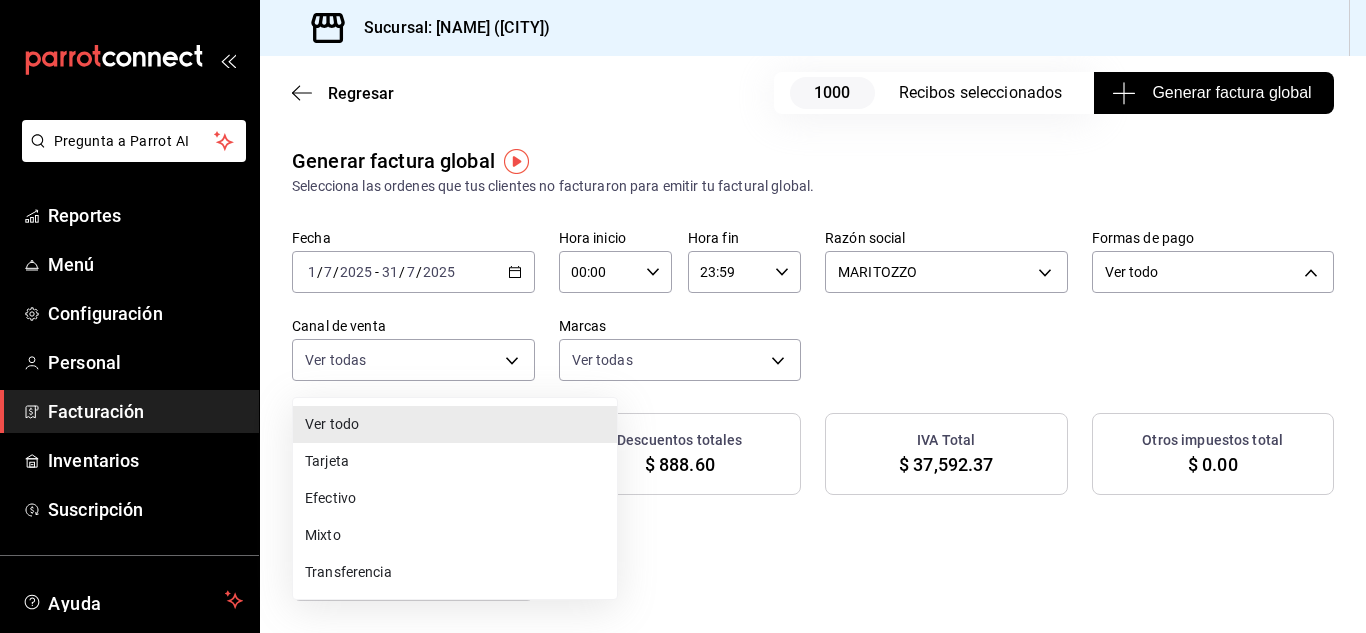 click at bounding box center (683, 316) 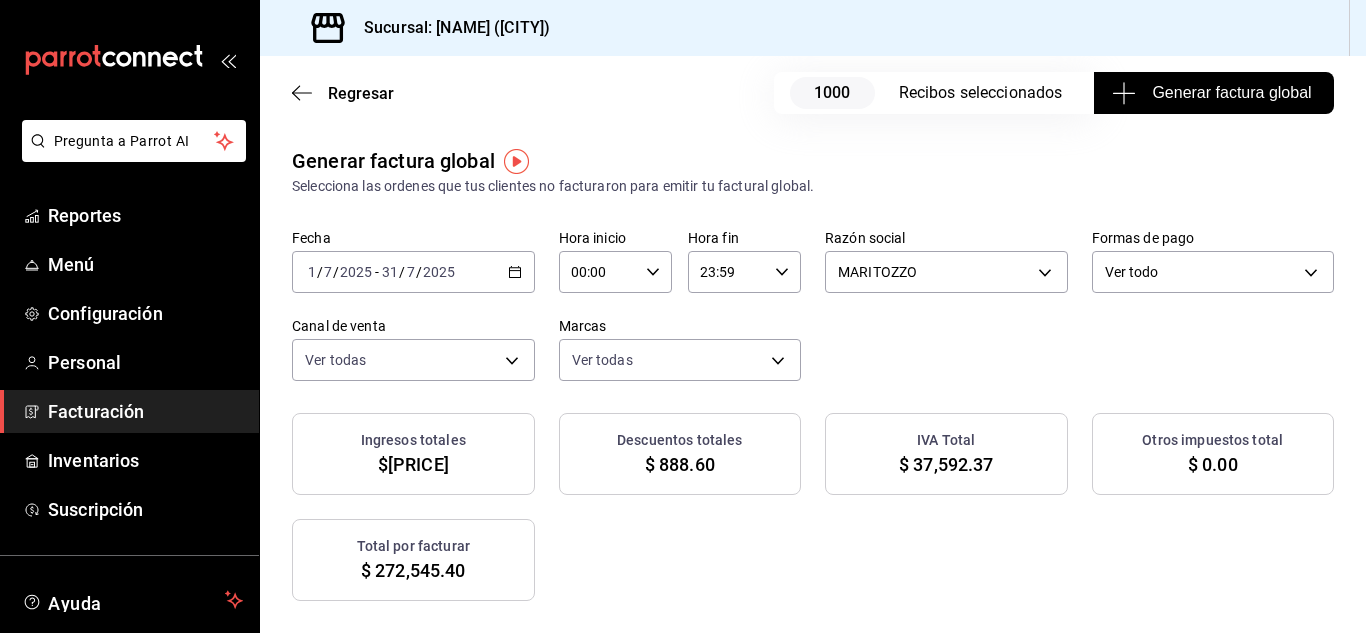 click on "Pregunta a Parrot AI Reportes   Menú   Configuración   Personal   Facturación   Inventarios   Suscripción   Ayuda Recomienda Parrot   Marne Panaderia   Sugerir nueva función   Sucursal: Marne Panaderia ([CITY]) Regresar 1000 Recibos seleccionados Generar factura global Generar factura global Selecciona las ordenes que tus clientes no facturaron para emitir tu factural global. Fecha 2025-07-01 1 / 7 / 2025 - 2025-07-31 31 / 7 / 2025 Hora inicio 00:00 Hora inicio Hora fin 23:59 Hora fin Razón social MARITOZZO [UUID] Formas de pago Ver todo ALL Canal de venta Ver todas PARROT,UBER_EATS,RAPPI,DIDI_FOOD,ONLINE Marcas Ver todas [UUID] Ingresos totales $ 234,953.03 Descuentos totales $ 888.60 IVA Total $ 37,592.37 Otros impuestos total $ 0.00 Total por facturar $ 272,545.40 Recibos Quita la selección a los recibos que no quieras incluir. Recuerda que sólo puedes generar facturas globales de hasta 1,000 recibos cada una. Fecha # de recibo Tipo de pago" at bounding box center [683, 316] 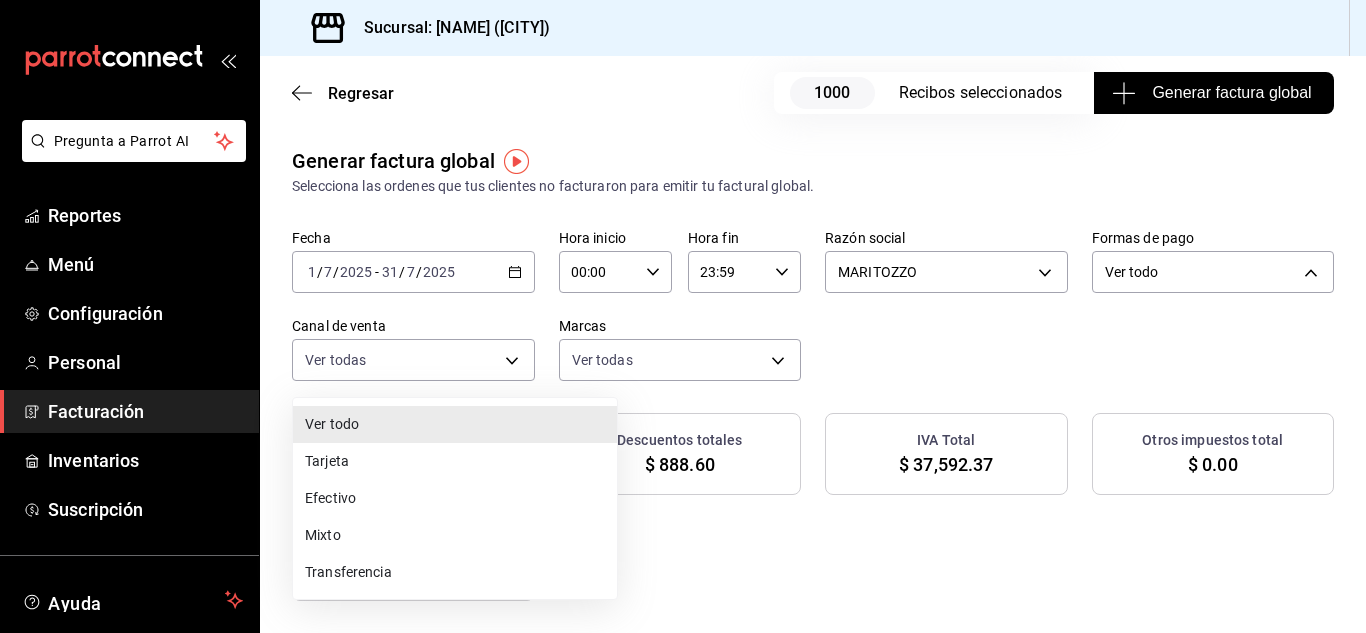 click on "Transferencia" at bounding box center (455, 572) 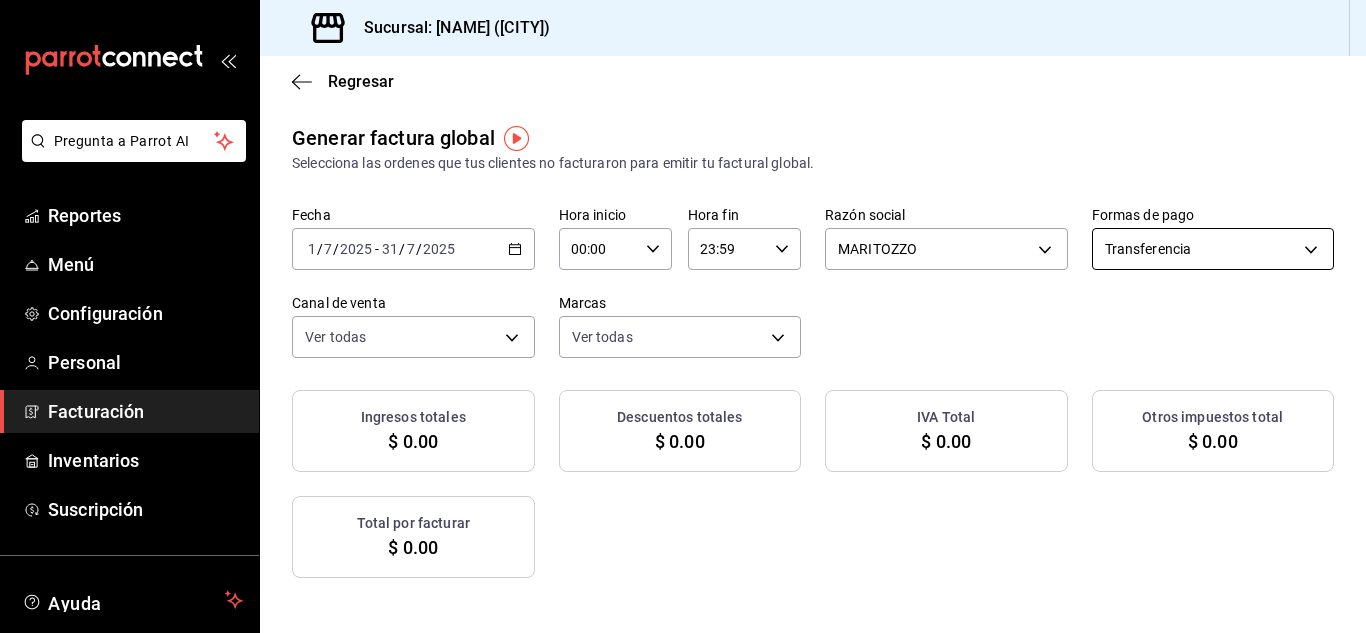 click on "Pregunta a Parrot AI Reportes   Menú   Configuración   Personal   Facturación   Inventarios   Suscripción   Ayuda Recomienda Parrot   Marne Panaderia   Sugerir nueva función   Sucursal: Marne Panaderia ([CITY]) Regresar Generar factura global Selecciona las ordenes que tus clientes no facturaron para emitir tu factural global. Fecha 2025-07-01 1 / 7 / 2025 - 2025-07-31 31 / 7 / 2025 Hora inicio 00:00 Hora inicio Hora fin 23:59 Hora fin Razón social MARITOZZO [UUID] Formas de pago Transferencia TRANSFERENCE Canal de venta Ver todas PARROT,UBER_EATS,RAPPI,DIDI_FOOD,ONLINE Marcas Ver todas [UUID] Ingresos totales $[PRICE] Descuentos totales $[PRICE] IVA Total $[PRICE] Otros impuestos total $[PRICE] Total por facturar $[PRICE] No hay información que mostrar GANA 1 MES GRATIS EN TU SUSCRIPCIÓN AQUÍ Ver video tutorial Ir a video Pregunta a Parrot AI Reportes   Menú   Configuración   Personal   Facturación   Inventarios   Suscripción   Ayuda" at bounding box center (683, 316) 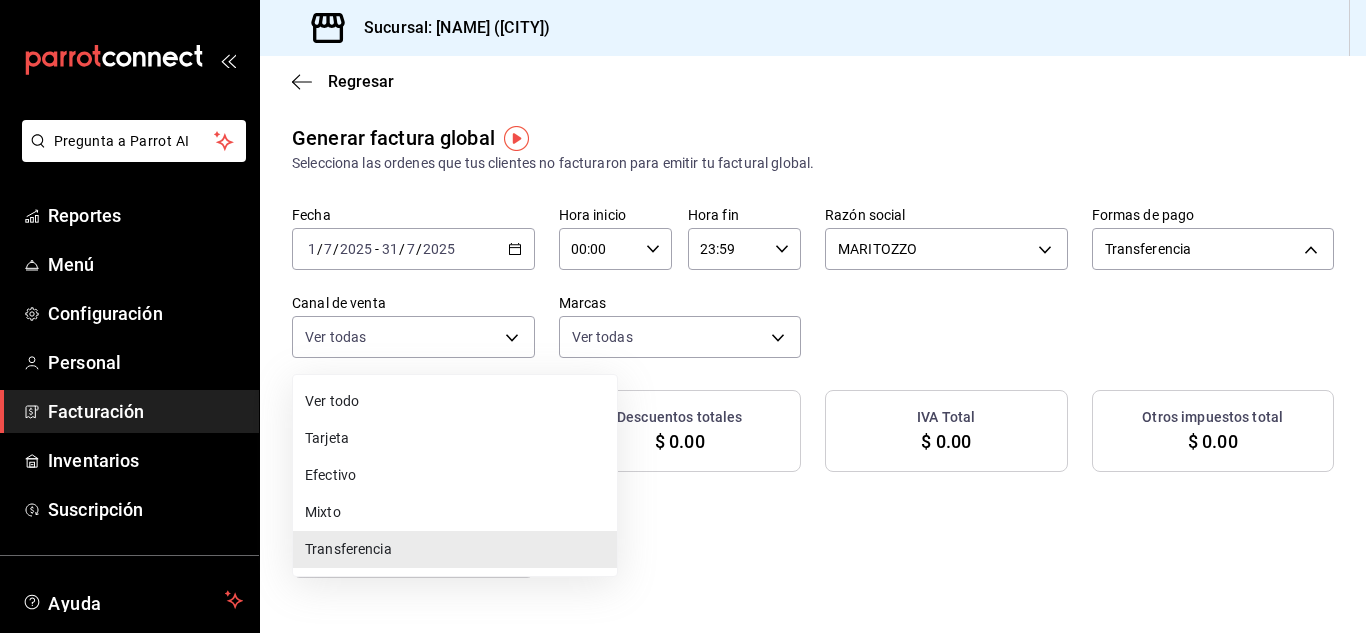 click on "Tarjeta" at bounding box center (455, 438) 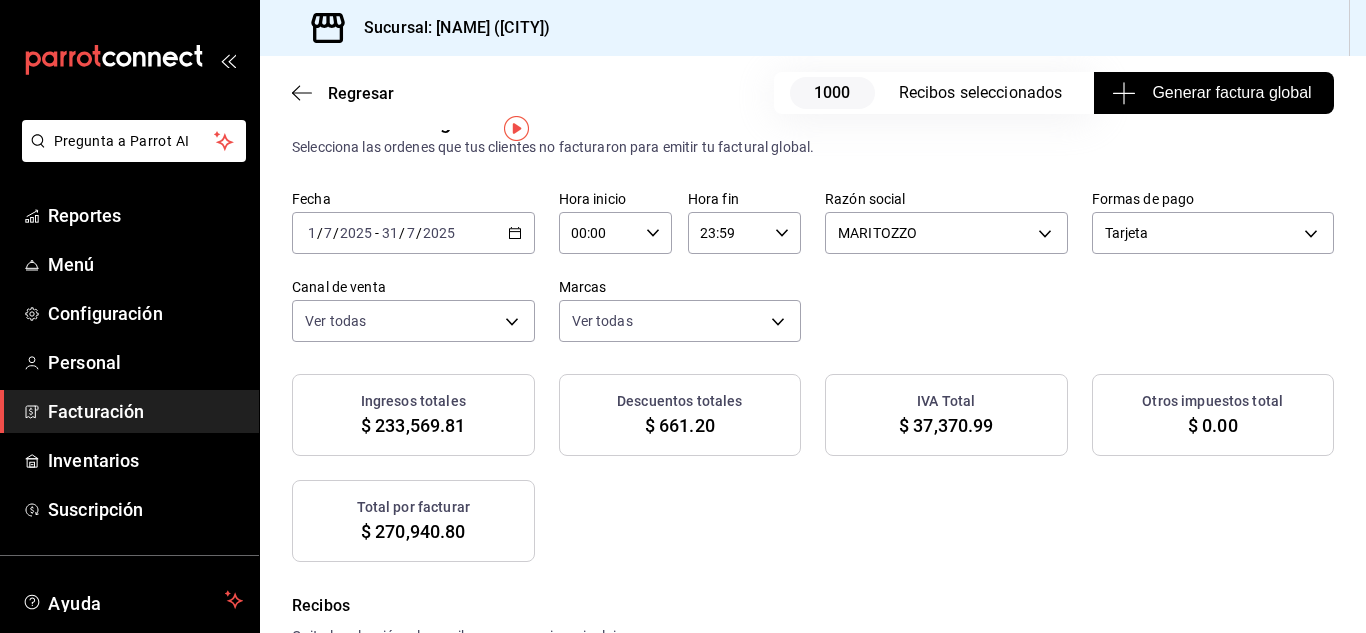 scroll, scrollTop: 32, scrollLeft: 0, axis: vertical 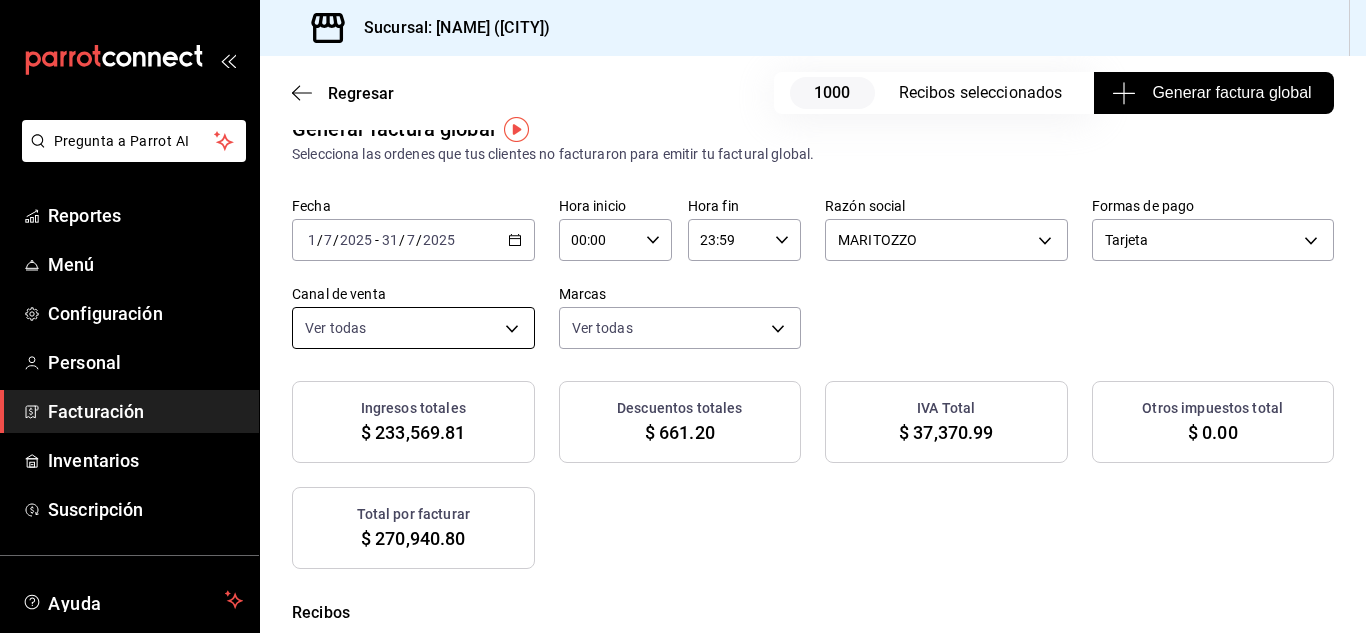 click on "Pregunta a Parrot AI Reportes   Menú   Configuración   Personal   Facturación   Inventarios   Suscripción   Ayuda Recomienda Parrot   Marne Panaderia   Sugerir nueva función   Sucursal: Marne Panaderia ([CITY]) Regresar 1000 Recibos seleccionados Generar factura global Generar factura global Selecciona las ordenes que tus clientes no facturaron para emitir tu factural global. Fecha 2025-07-01 1 / 7 / 2025 - 2025-07-31 31 / 7 / 2025 Hora inicio 00:00 Hora inicio Hora fin 23:59 Hora fin Razón social MARITOZZO [UUID] Formas de pago Tarjeta CARD Canal de venta Ver todas PARROT,UBER_EATS,RAPPI,DIDI_FOOD,ONLINE Marcas Ver todas [UUID] Ingresos totales $[PRICE] Descuentos totales $[PRICE] IVA Total $[PRICE] Otros impuestos total $[PRICE] Total por facturar $[PRICE] Recibos Quita la selección a los recibos que no quieras incluir. Recuerda que sólo puedes generar facturas globales de hasta 1,000 recibos cada una. Fecha # de recibo Tipo de pago" at bounding box center (683, 316) 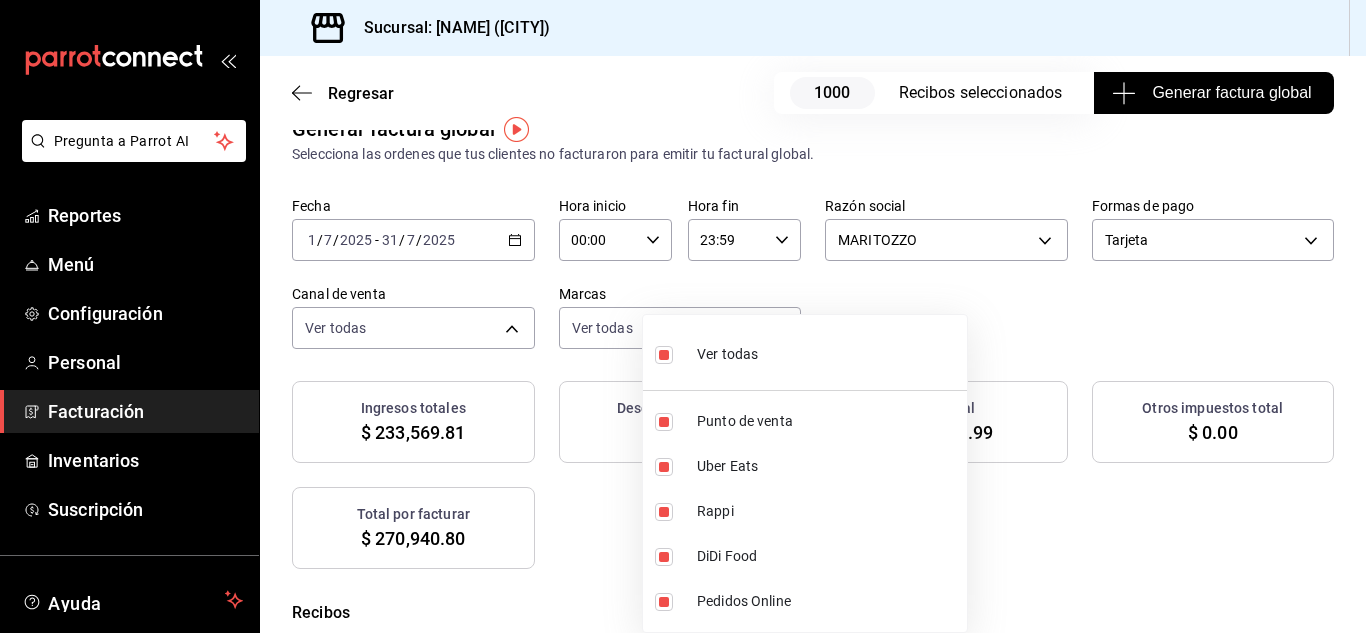 click at bounding box center (683, 316) 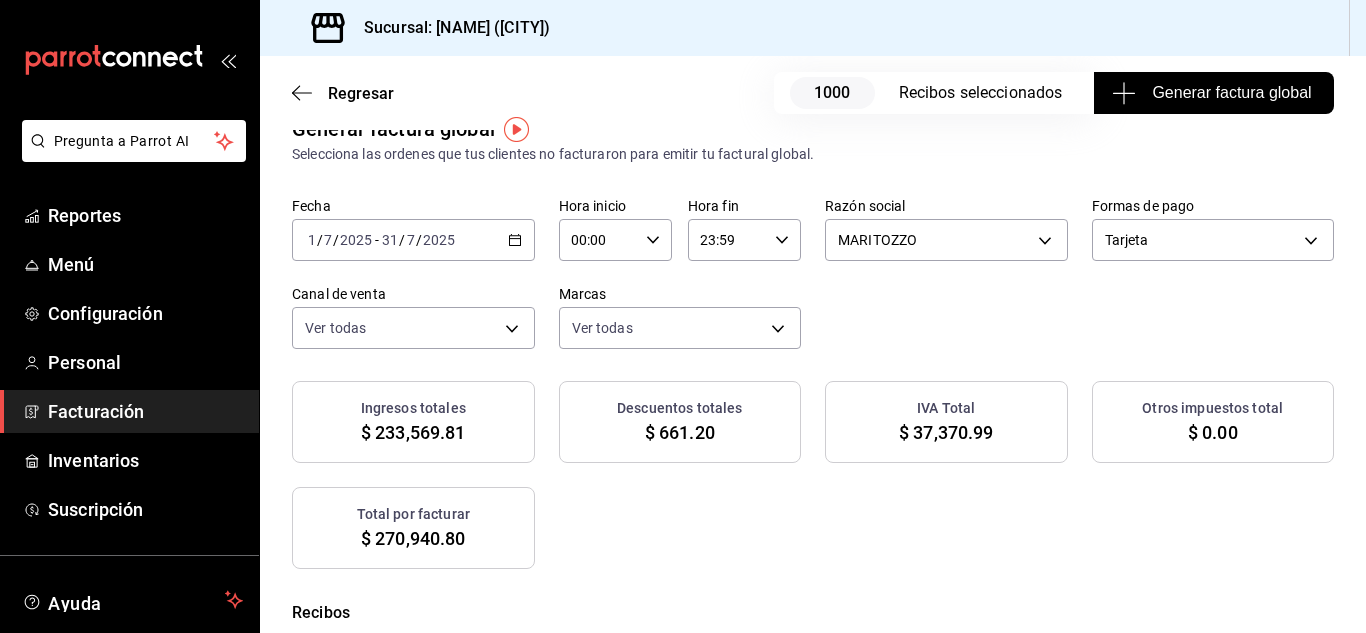 click on "Pregunta a Parrot AI Reportes   Menú   Configuración   Personal   Facturación   Inventarios   Suscripción   Ayuda Recomienda Parrot   Marne Panaderia   Sugerir nueva función   Sucursal: Marne Panaderia ([CITY]) Regresar 1000 Recibos seleccionados Generar factura global Generar factura global Selecciona las ordenes que tus clientes no facturaron para emitir tu factural global. Fecha 2025-07-01 1 / 7 / 2025 - 2025-07-31 31 / 7 / 2025 Hora inicio 00:00 Hora inicio Hora fin 23:59 Hora fin Razón social MARITOZZO [UUID] Formas de pago Tarjeta CARD Canal de venta Ver todas PARROT,UBER_EATS,RAPPI,DIDI_FOOD,ONLINE Marcas Ver todas [UUID] Ingresos totales $[PRICE] Descuentos totales $[PRICE] IVA Total $[PRICE] Otros impuestos total $[PRICE] Total por facturar $[PRICE] Recibos Quita la selección a los recibos que no quieras incluir. Recuerda que sólo puedes generar facturas globales de hasta 1,000 recibos cada una. Fecha # de recibo Tipo de pago" at bounding box center (683, 316) 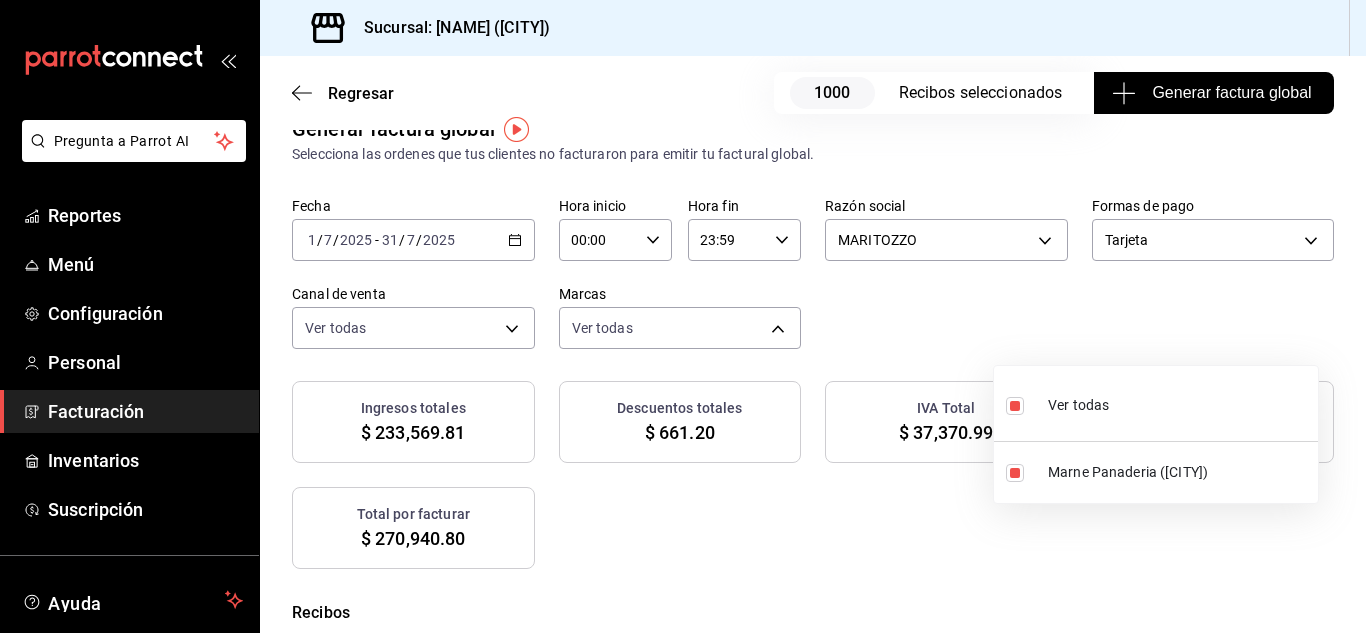 click at bounding box center (683, 316) 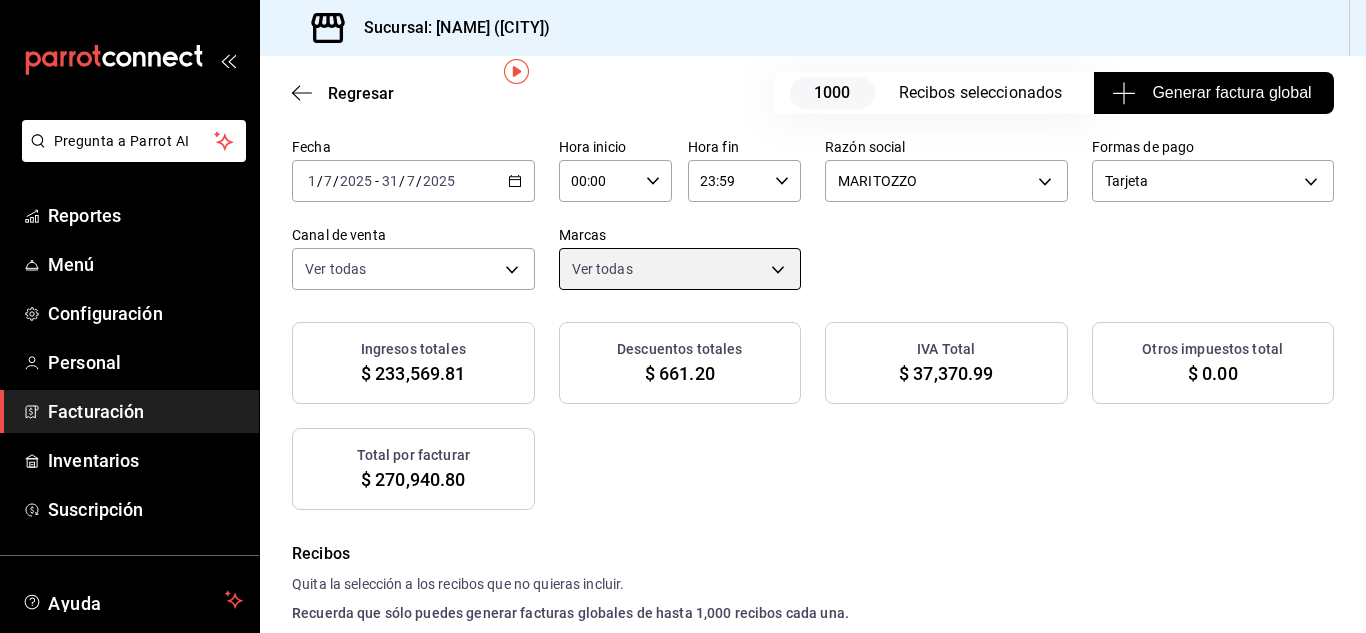 scroll, scrollTop: 90, scrollLeft: 0, axis: vertical 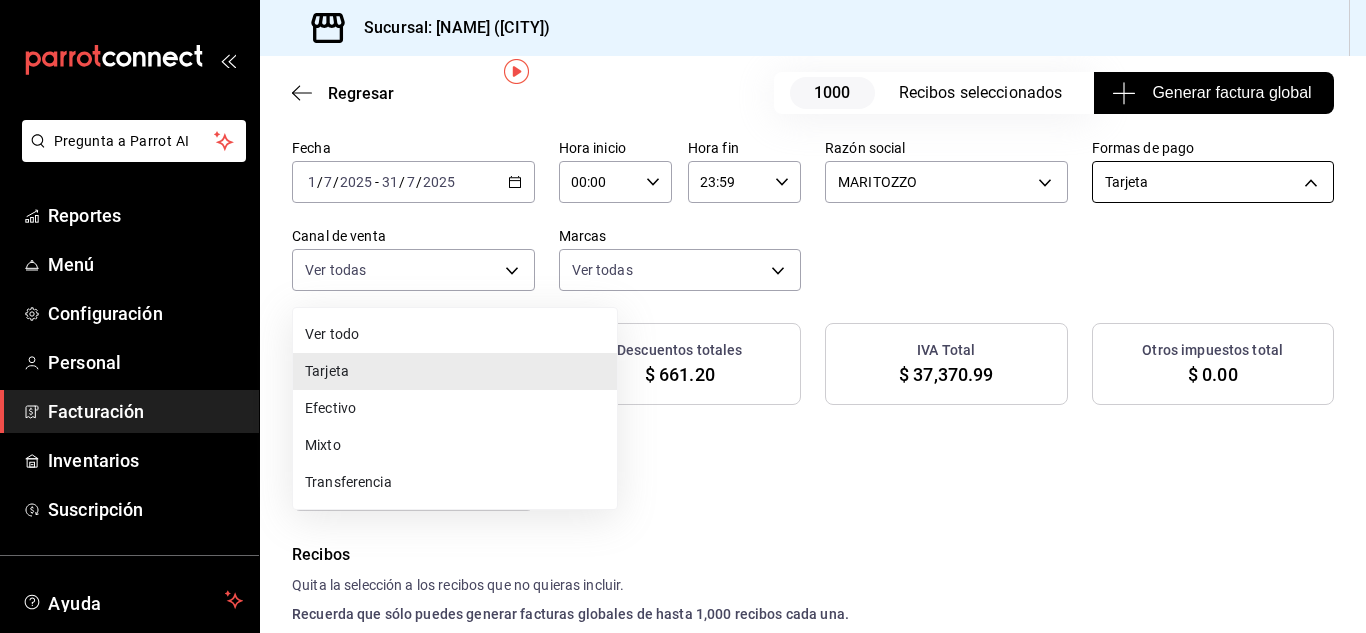 click on "Pregunta a Parrot AI Reportes   Menú   Configuración   Personal   Facturación   Inventarios   Suscripción   Ayuda Recomienda Parrot   Marne Panaderia   Sugerir nueva función   Sucursal: Marne Panaderia ([CITY]) Regresar 1000 Recibos seleccionados Generar factura global Generar factura global Selecciona las ordenes que tus clientes no facturaron para emitir tu factural global. Fecha 2025-07-01 1 / 7 / 2025 - 2025-07-31 31 / 7 / 2025 Hora inicio 00:00 Hora inicio Hora fin 23:59 Hora fin Razón social MARITOZZO [UUID] Formas de pago Tarjeta CARD Canal de venta Ver todas PARROT,UBER_EATS,RAPPI,DIDI_FOOD,ONLINE Marcas Ver todas [UUID] Ingresos totales $[PRICE] Descuentos totales $[PRICE] IVA Total $[PRICE] Otros impuestos total $[PRICE] Total por facturar $[PRICE] Recibos Quita la selección a los recibos que no quieras incluir. Recuerda que sólo puedes generar facturas globales de hasta 1,000 recibos cada una. Fecha # de recibo Tipo de pago" at bounding box center (683, 316) 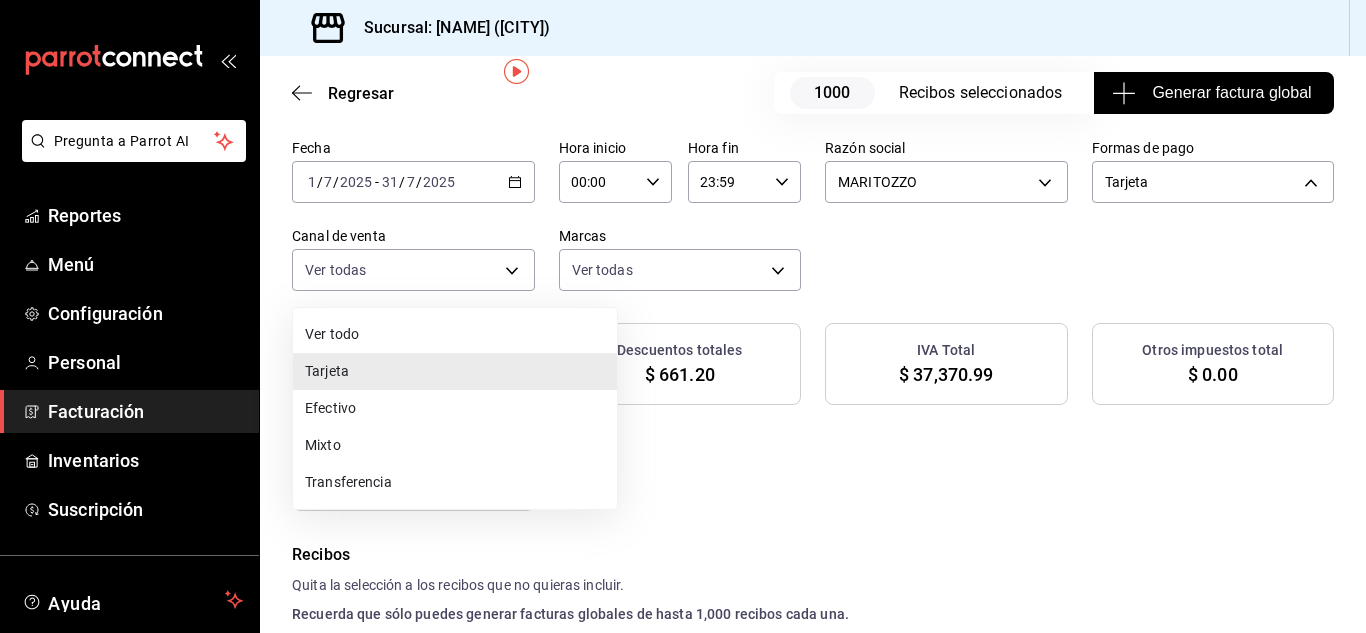 click on "Mixto" at bounding box center [455, 445] 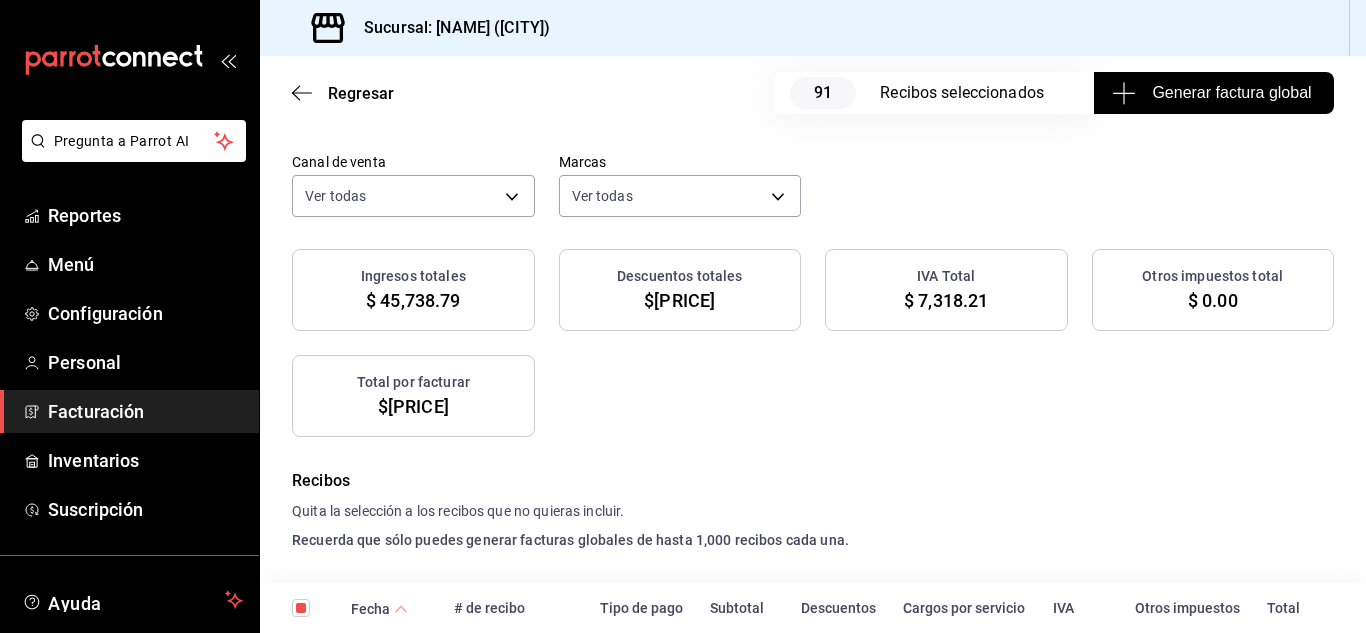 scroll, scrollTop: 73, scrollLeft: 0, axis: vertical 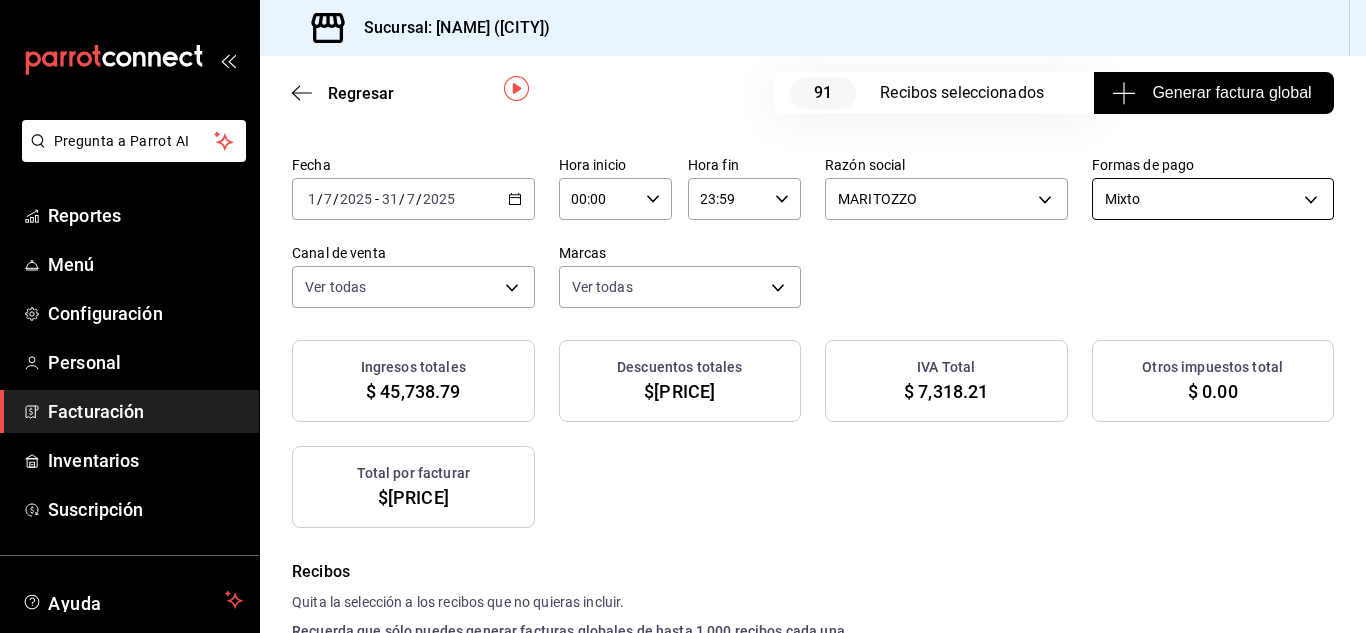 click on "Pregunta a Parrot AI Reportes   Menú   Configuración   Personal   Facturación   Inventarios   Suscripción   Ayuda Recomienda Parrot   Marne Panaderia   Sugerir nueva función   Sucursal: Marne Panaderia ([CITY]) Regresar 91 Recibos seleccionados Generar factura global Generar factura global Selecciona las ordenes que tus clientes no facturaron para emitir tu factural global. Fecha [DATE] Hora inicio 00:00 Hora inicio Hora fin 23:59 Hora fin Razón social [UUID] Formas de pago Mixto MIXED Canal de venta Ver todas PARROT,UBER_EATS,RAPPI,DIDI_FOOD,ONLINE Marcas Ver todas [UUID] Ingresos totales $ 45,738.79 Descuentos totales $ 294.00 IVA Total $ 7,318.21 Otros impuestos total $ 0.00 Total por facturar $ 53,057.00 Recibos Quita la selección a los recibos que no quieras incluir. Recuerda que sólo puedes generar facturas globales de hasta 1,000 recibos cada una. Fecha # de recibo Tipo de pago IVA" at bounding box center (683, 316) 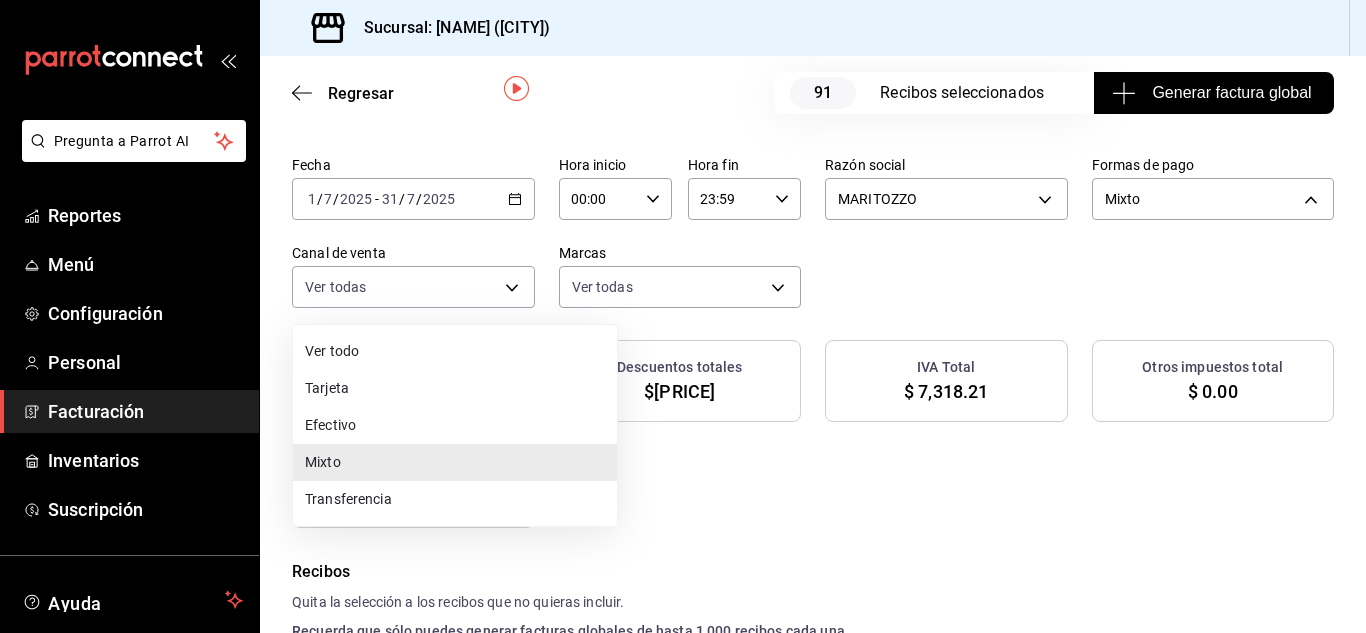 click on "Tarjeta" at bounding box center [455, 388] 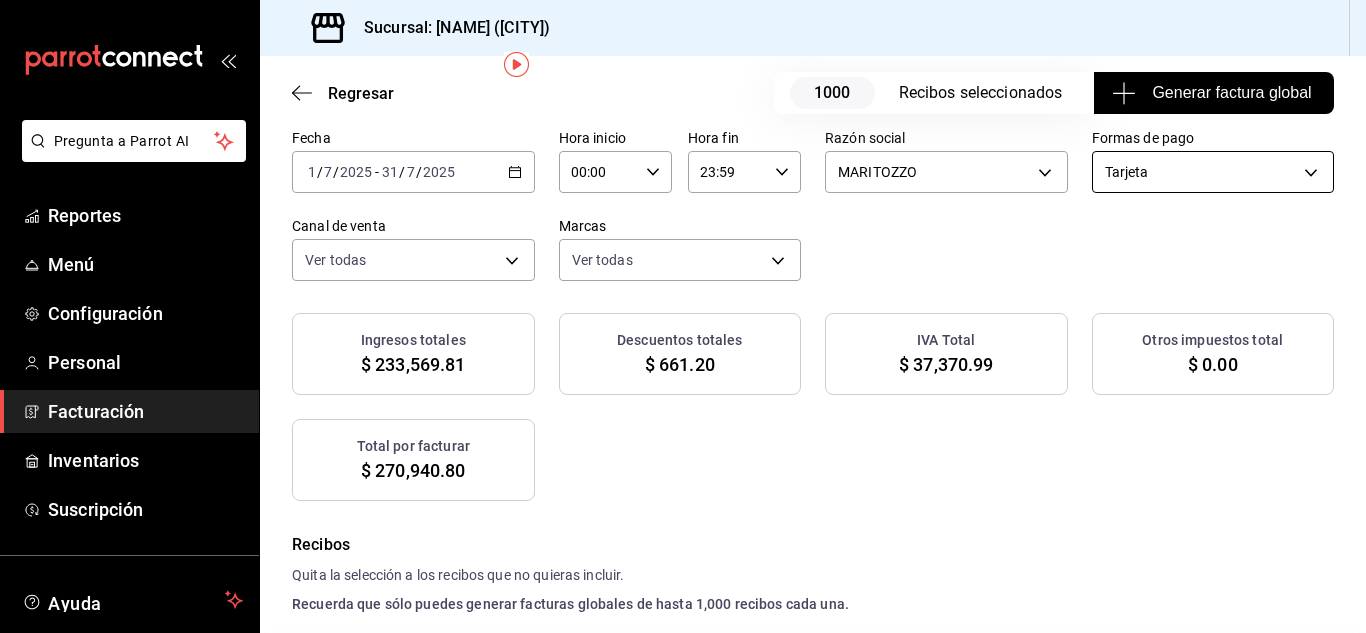 scroll, scrollTop: 97, scrollLeft: 0, axis: vertical 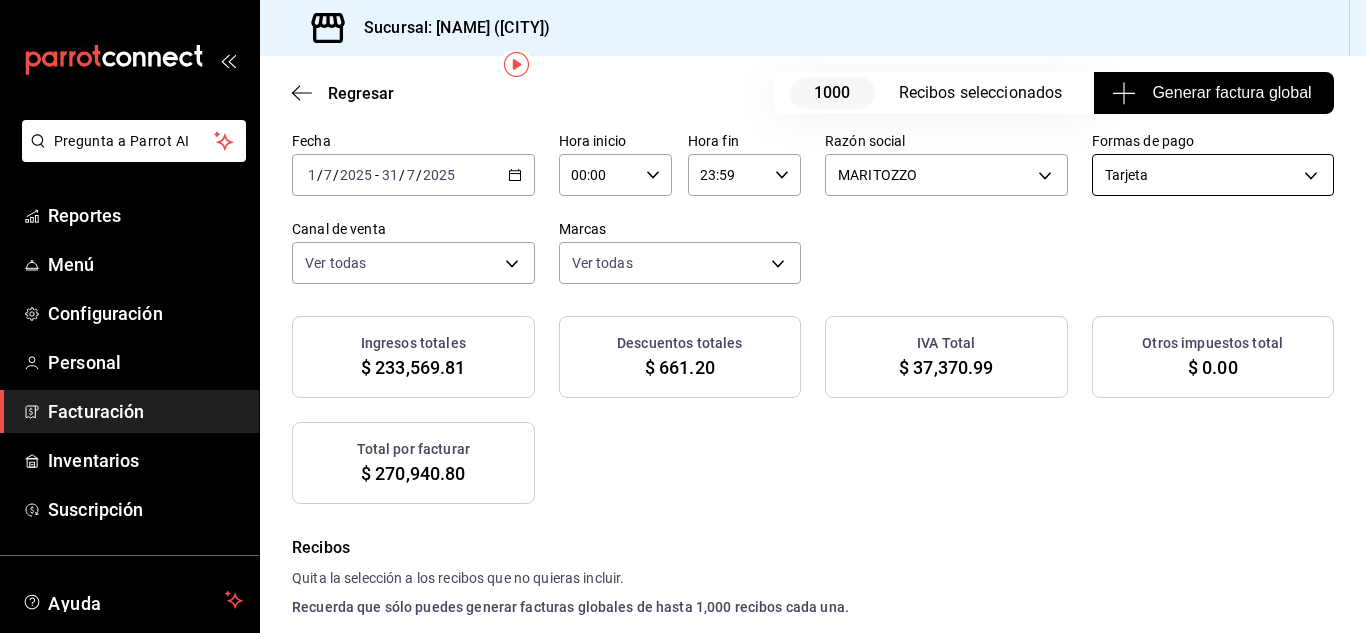 click on "Pregunta a Parrot AI Reportes   Menú   Configuración   Personal   Facturación   Inventarios   Suscripción   Ayuda Recomienda Parrot   Marne Panaderia   Sugerir nueva función   Sucursal: Marne Panaderia ([CITY]) Regresar 1000 Recibos seleccionados Generar factura global Generar factura global Selecciona las ordenes que tus clientes no facturaron para emitir tu factural global. Fecha 2025-07-01 1 / 7 / 2025 - 2025-07-31 31 / 7 / 2025 Hora inicio 00:00 Hora inicio Hora fin 23:59 Hora fin Razón social MARITOZZO [UUID] Formas de pago Tarjeta CARD Canal de venta Ver todas PARROT,UBER_EATS,RAPPI,DIDI_FOOD,ONLINE Marcas Ver todas [UUID] Ingresos totales $[PRICE] Descuentos totales $[PRICE] IVA Total $[PRICE] Otros impuestos total $[PRICE] Total por facturar $[PRICE] Recibos Quita la selección a los recibos que no quieras incluir. Recuerda que sólo puedes generar facturas globales de hasta 1,000 recibos cada una. Fecha # de recibo Tipo de pago" at bounding box center (683, 316) 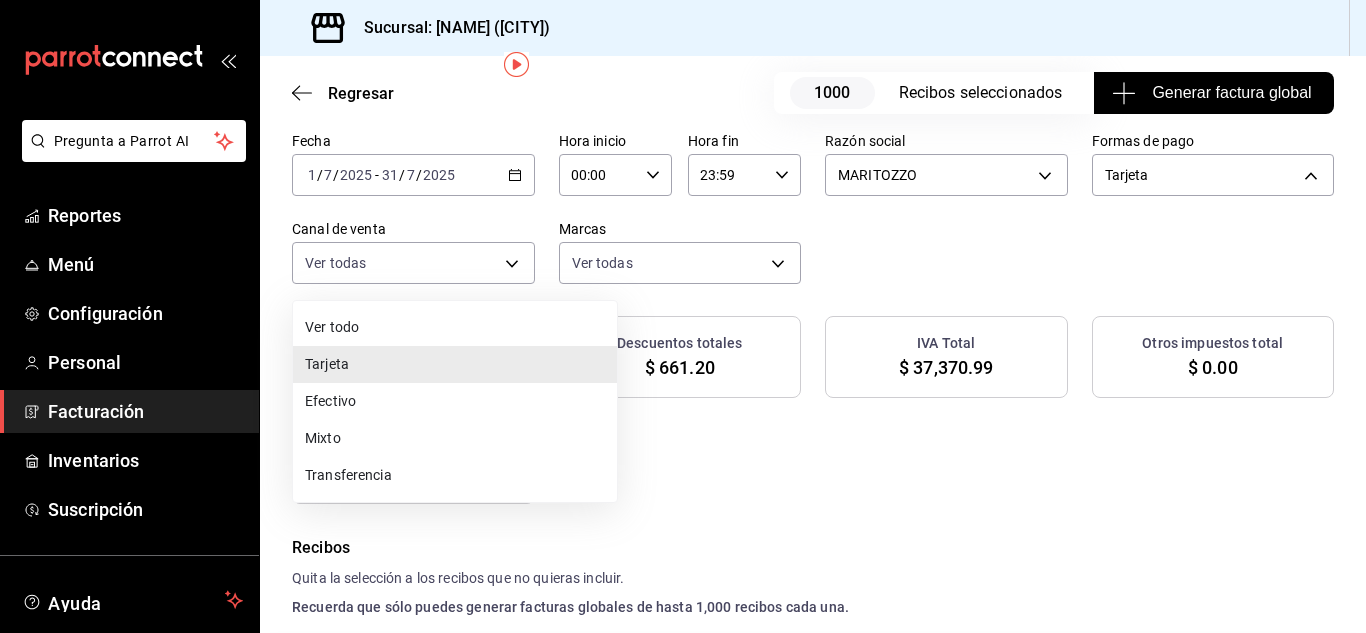 click at bounding box center (683, 316) 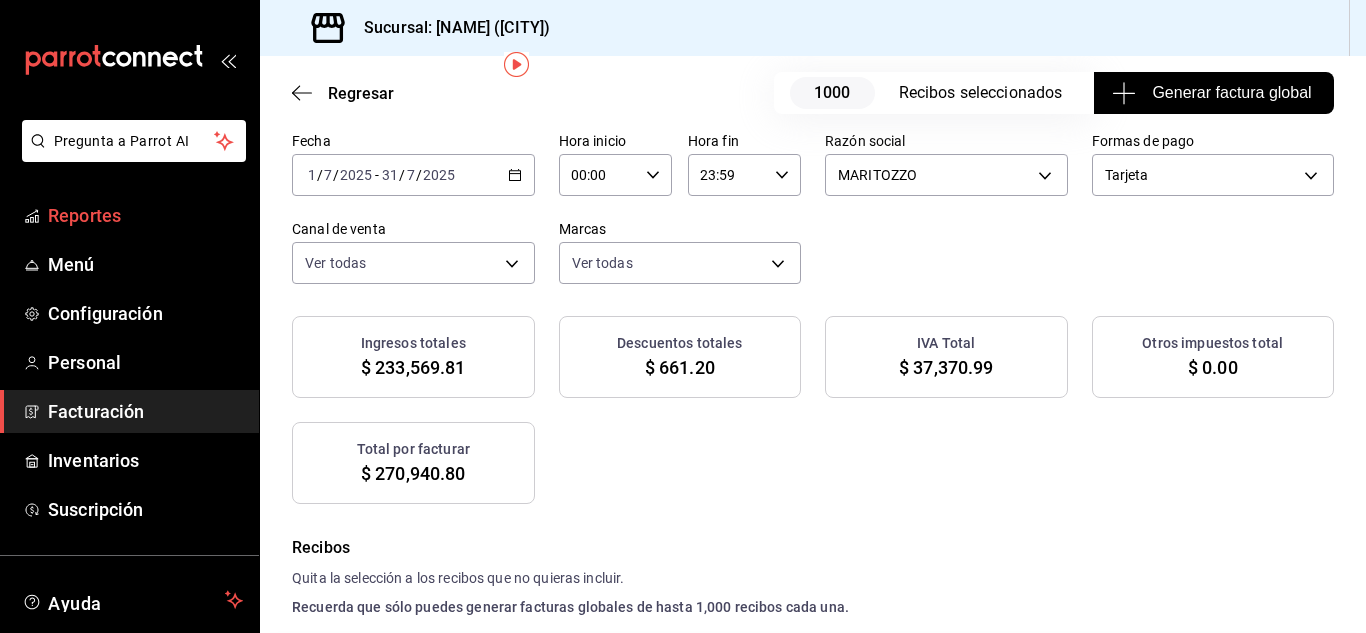 click on "Reportes" at bounding box center (145, 215) 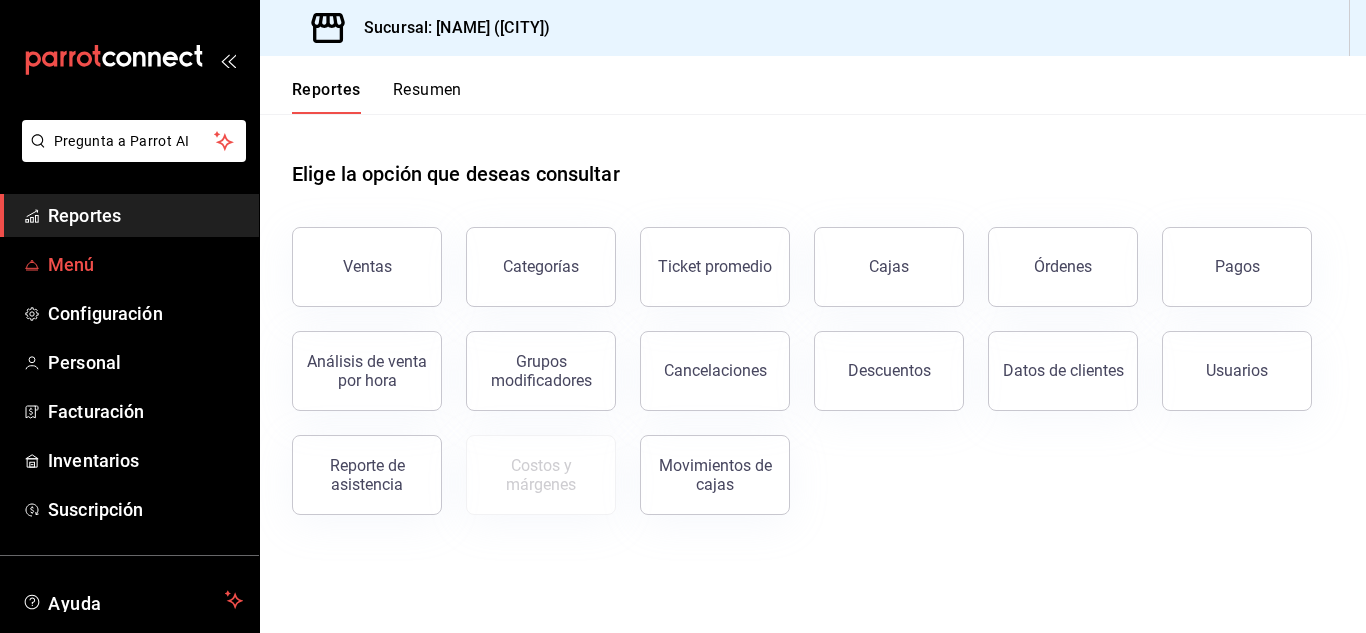 click on "Menú" at bounding box center [145, 264] 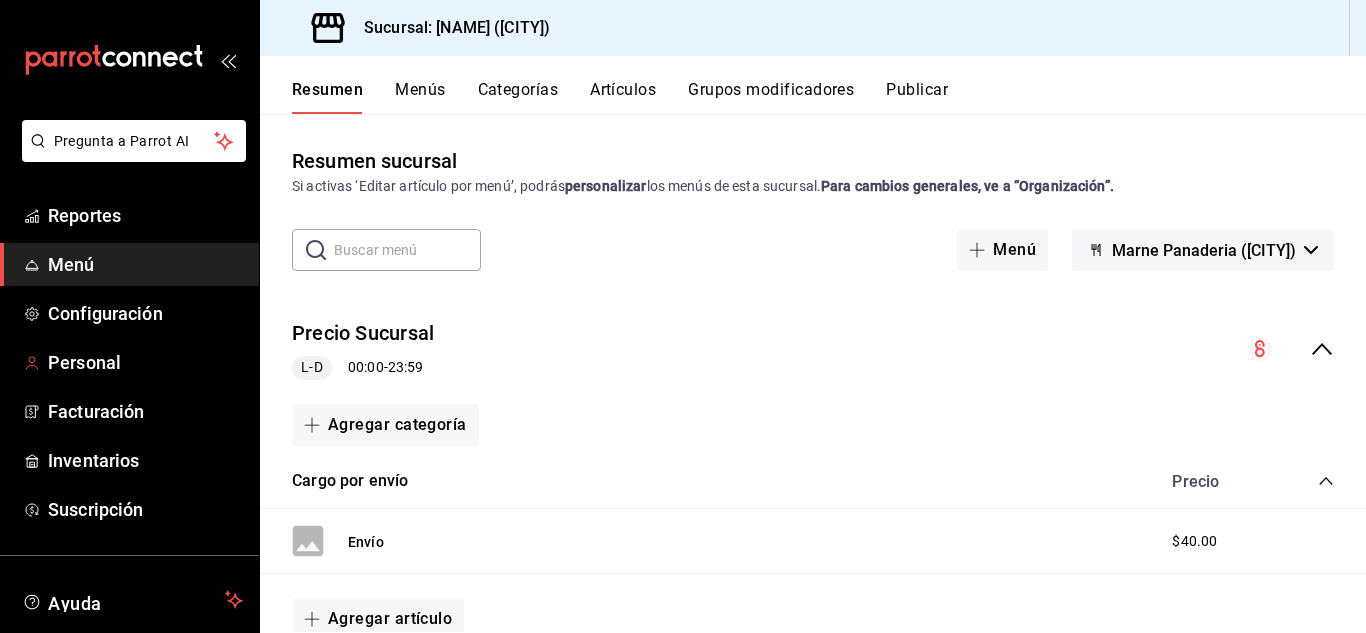 click on "Personal" at bounding box center (145, 362) 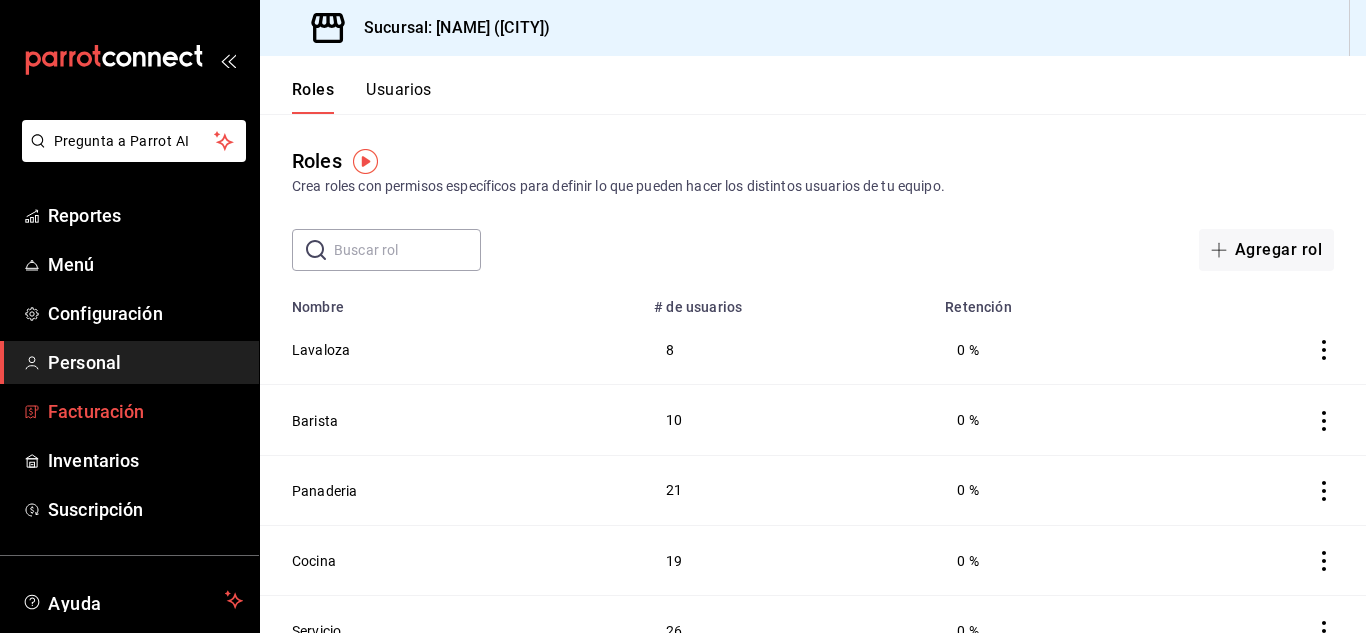 click on "Facturación" at bounding box center (145, 411) 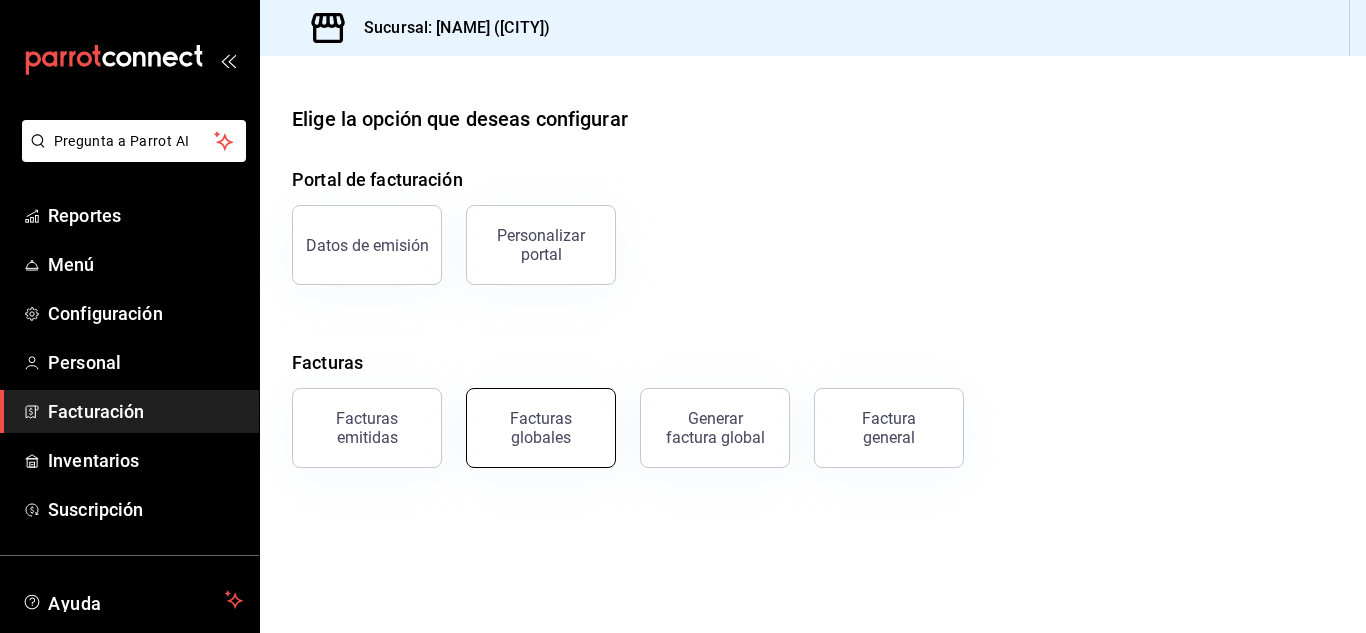 click on "Facturas globales" at bounding box center [541, 428] 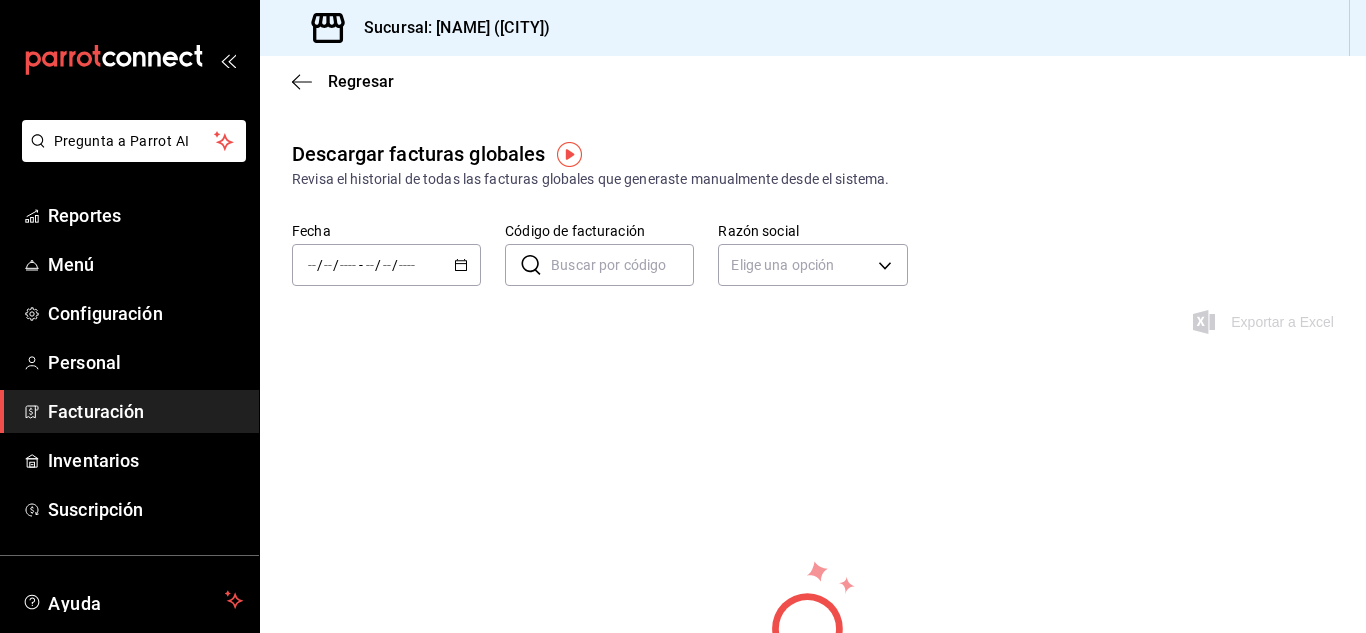 click on "/ / - / /" at bounding box center (386, 265) 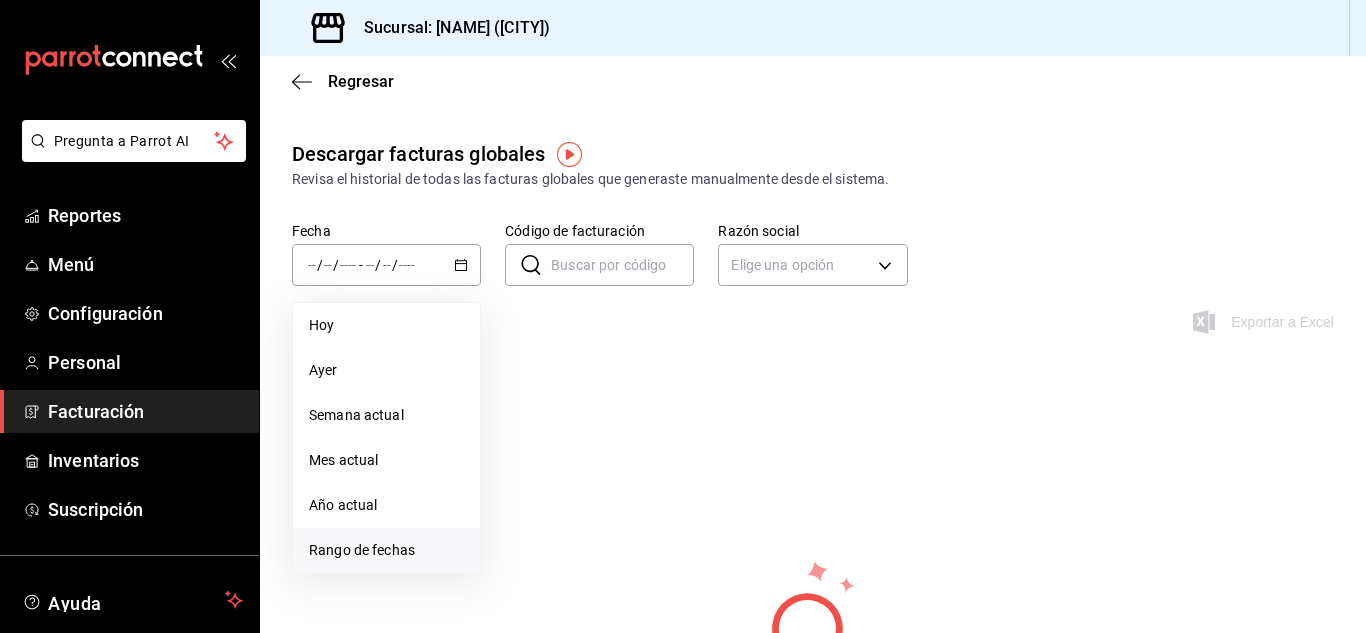 click on "Rango de fechas" at bounding box center [386, 550] 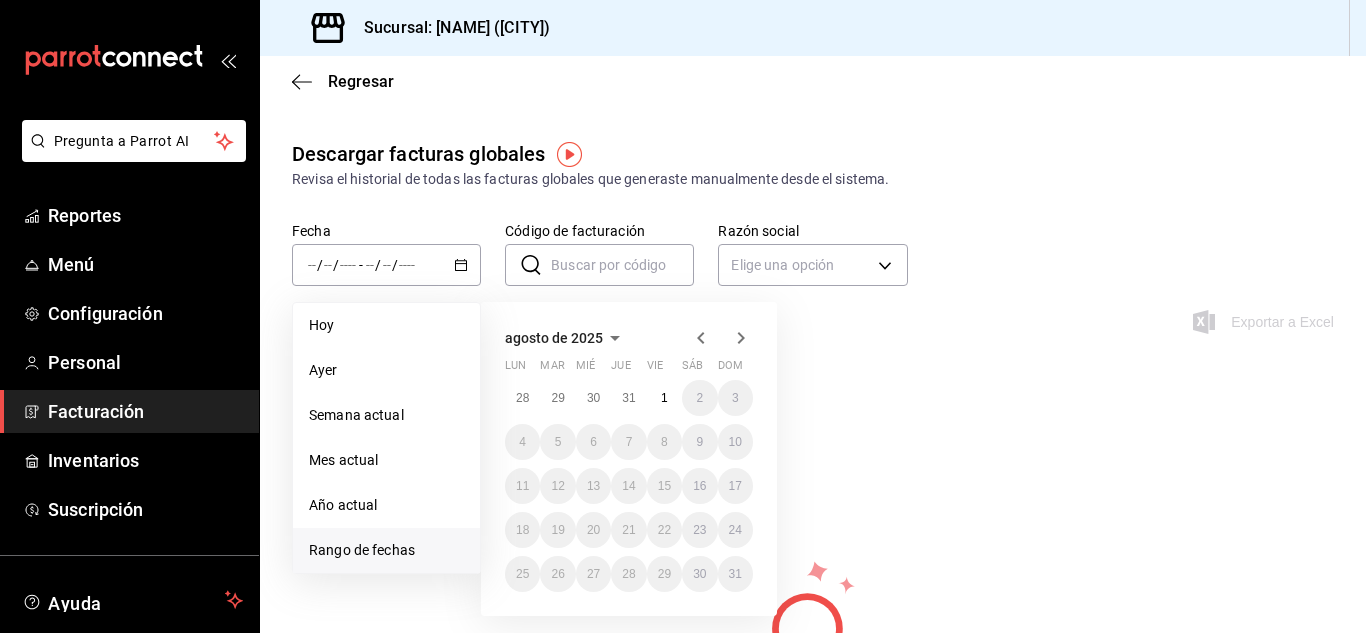 click 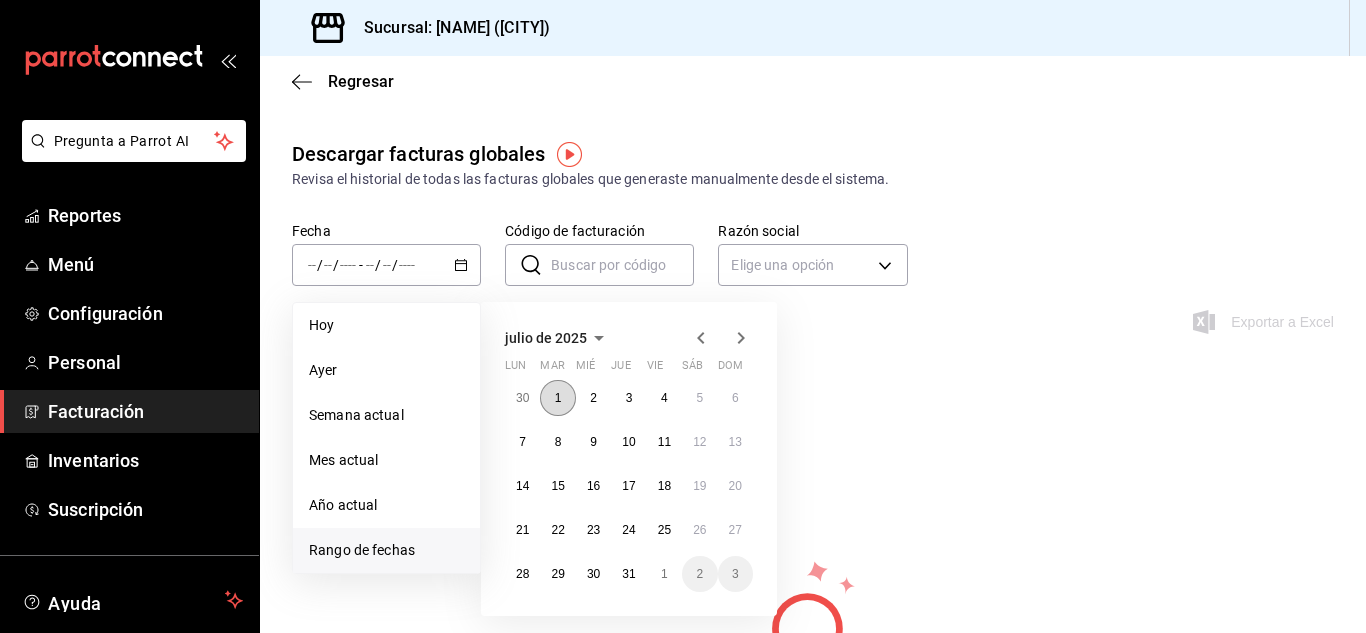 click on "1" at bounding box center (557, 398) 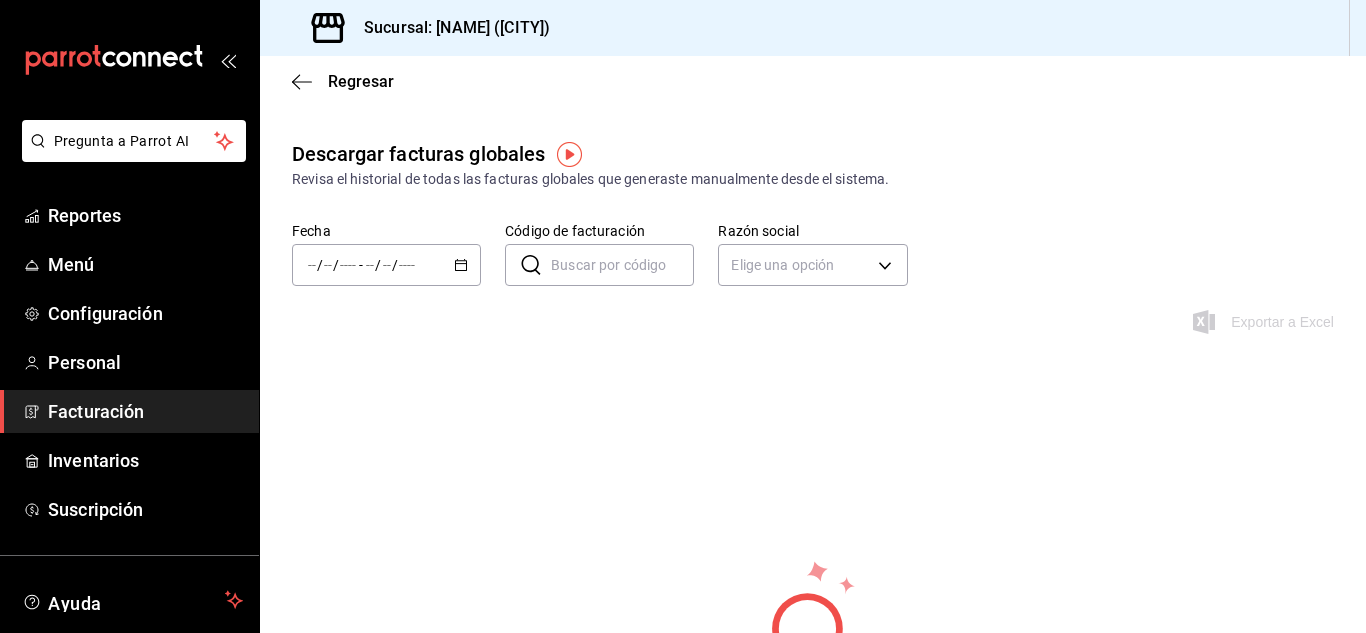 click on "Código de facturación" at bounding box center (622, 265) 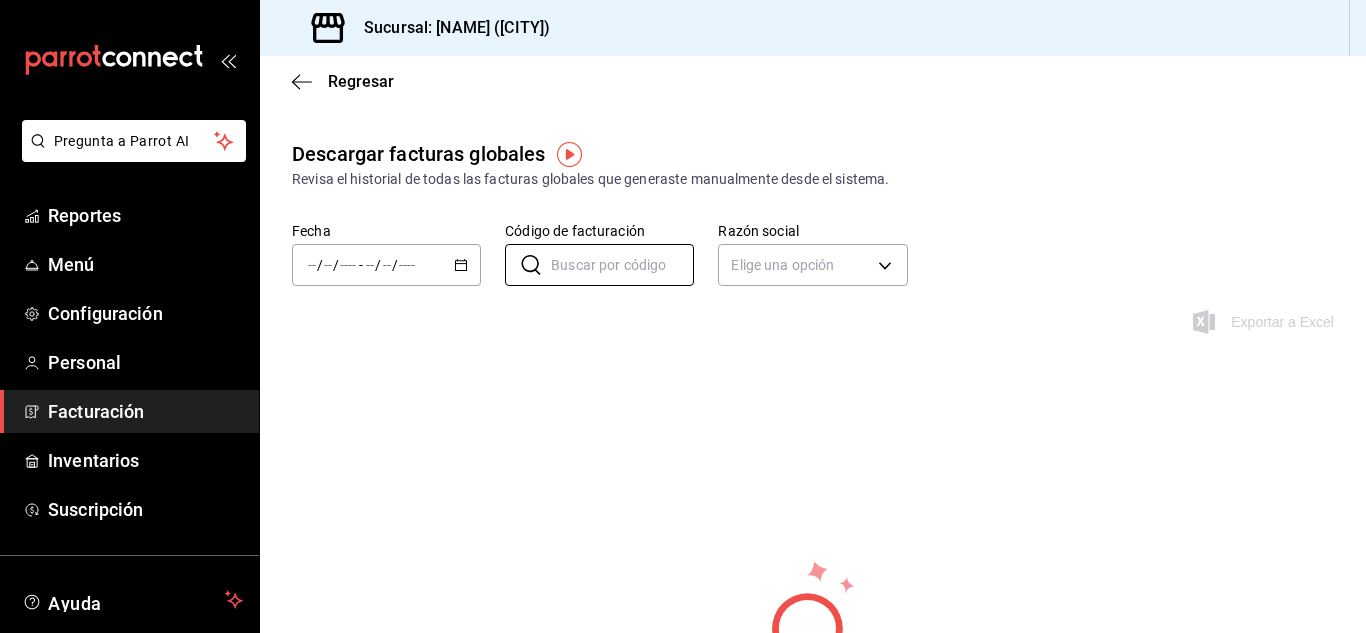 click 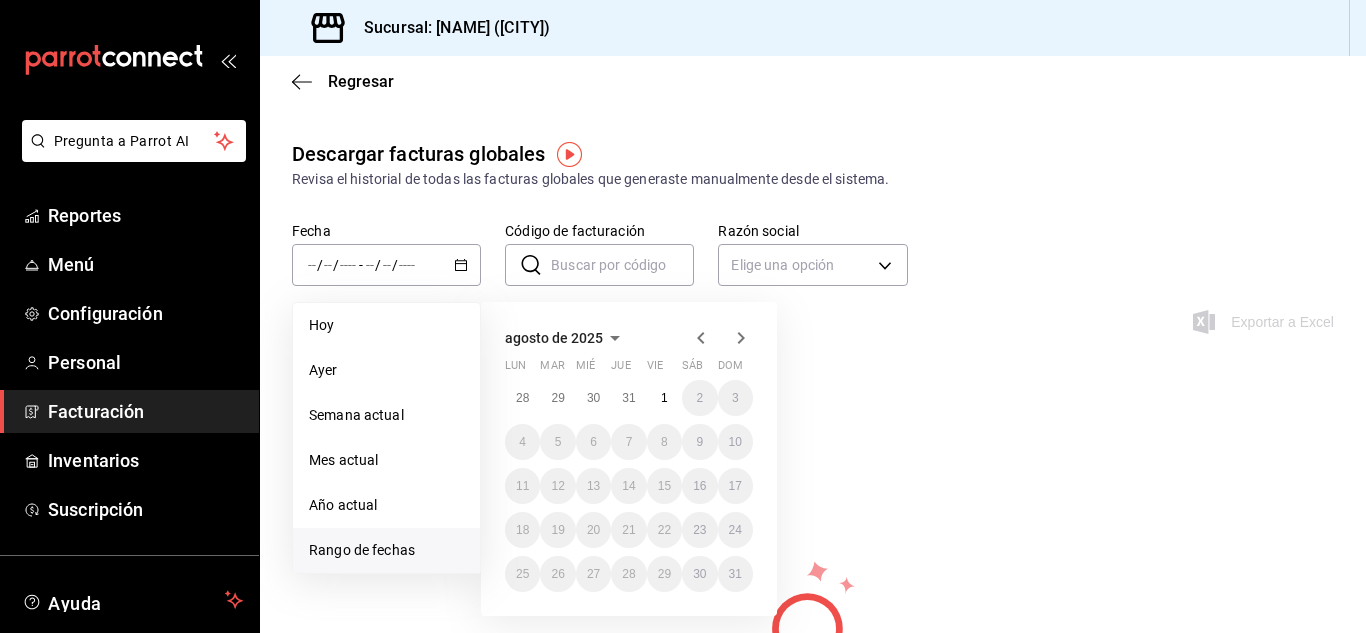 click 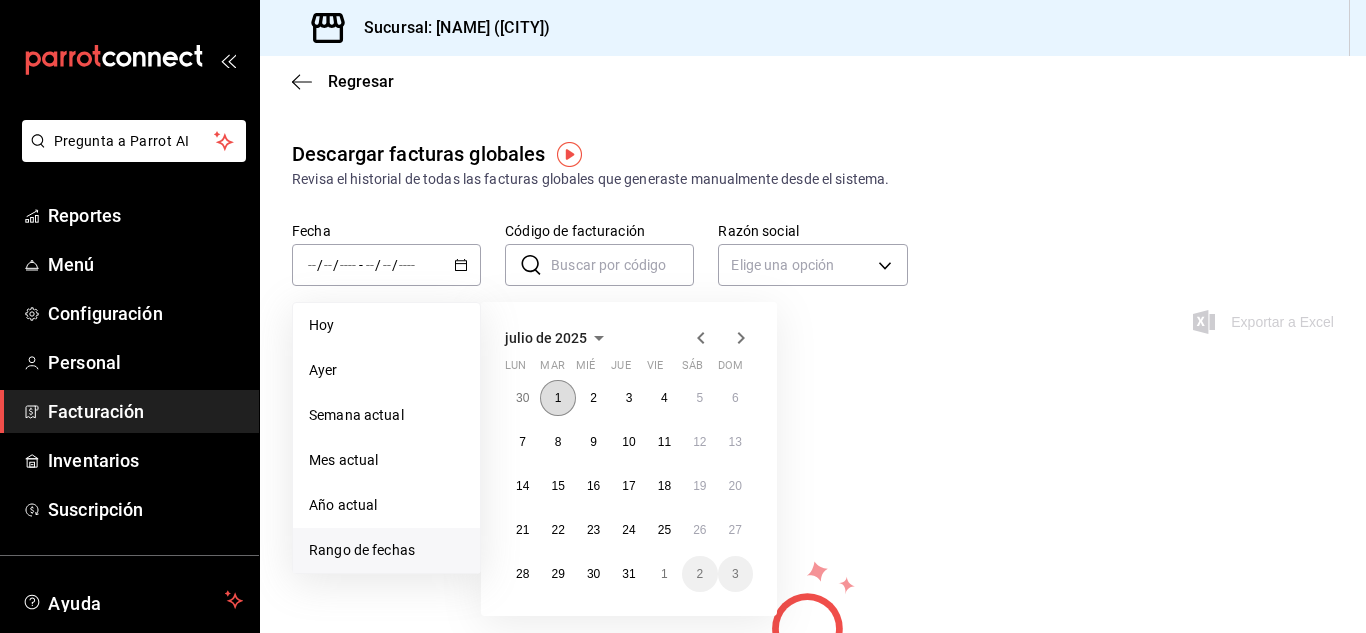 click on "1" at bounding box center [557, 398] 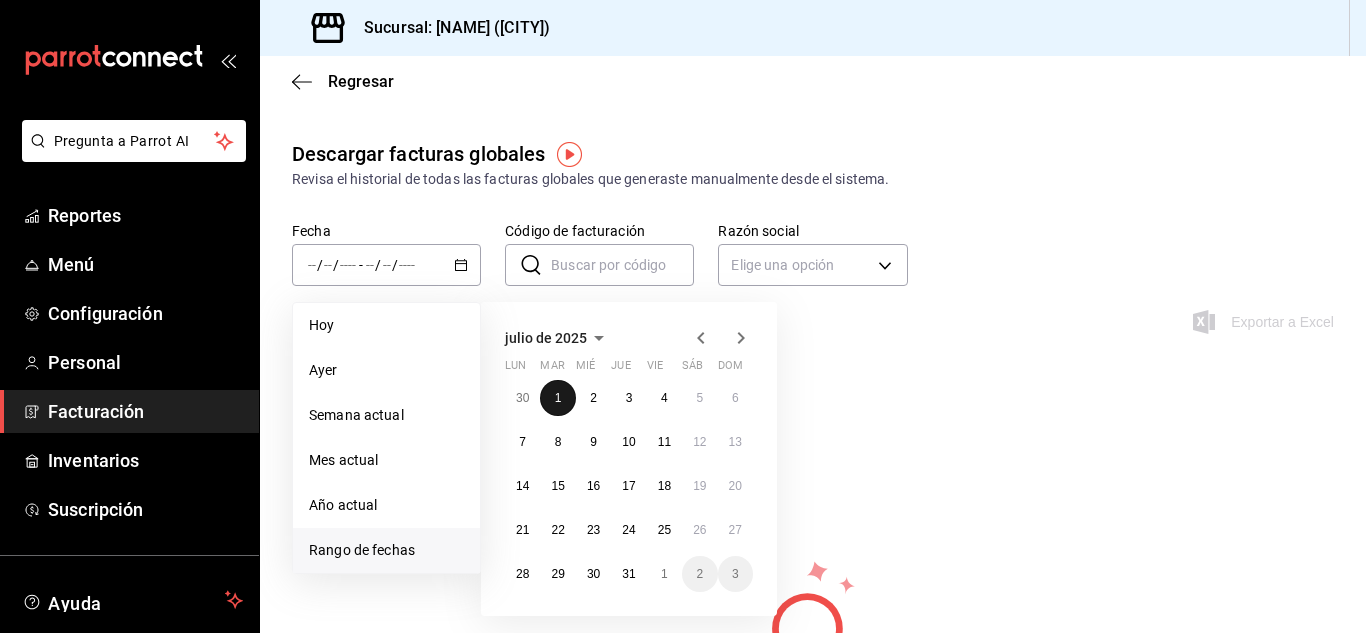 click on "1" at bounding box center [558, 398] 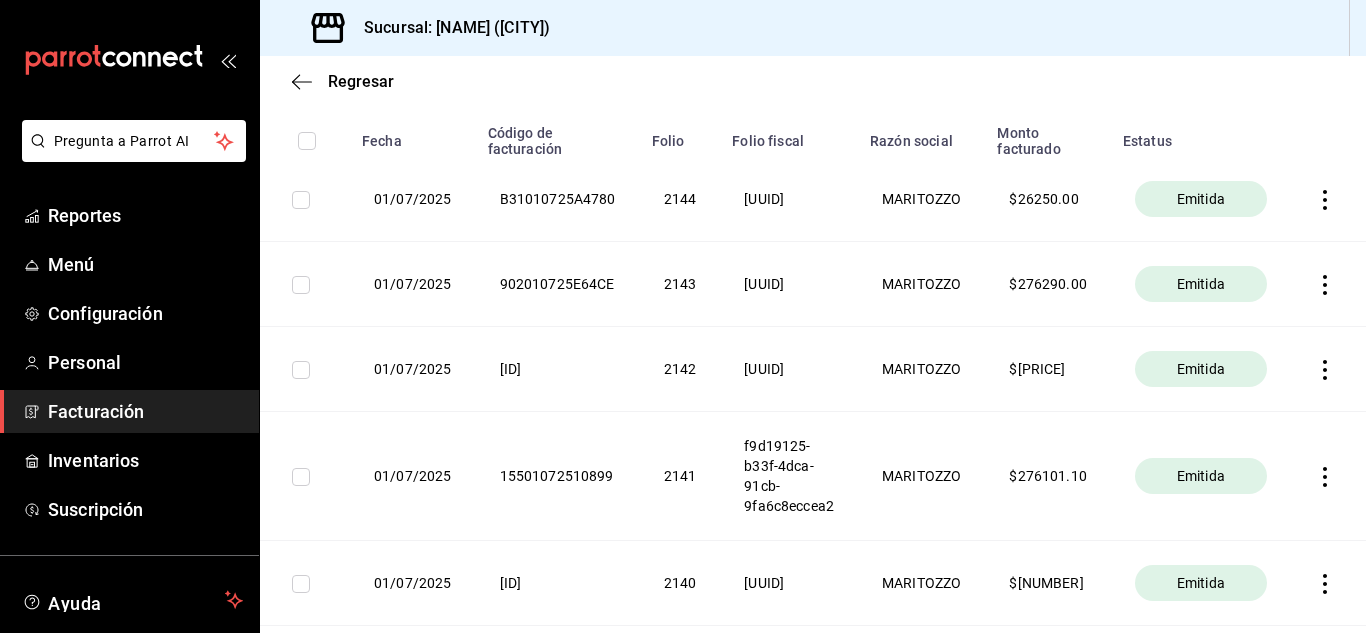 scroll, scrollTop: 0, scrollLeft: 0, axis: both 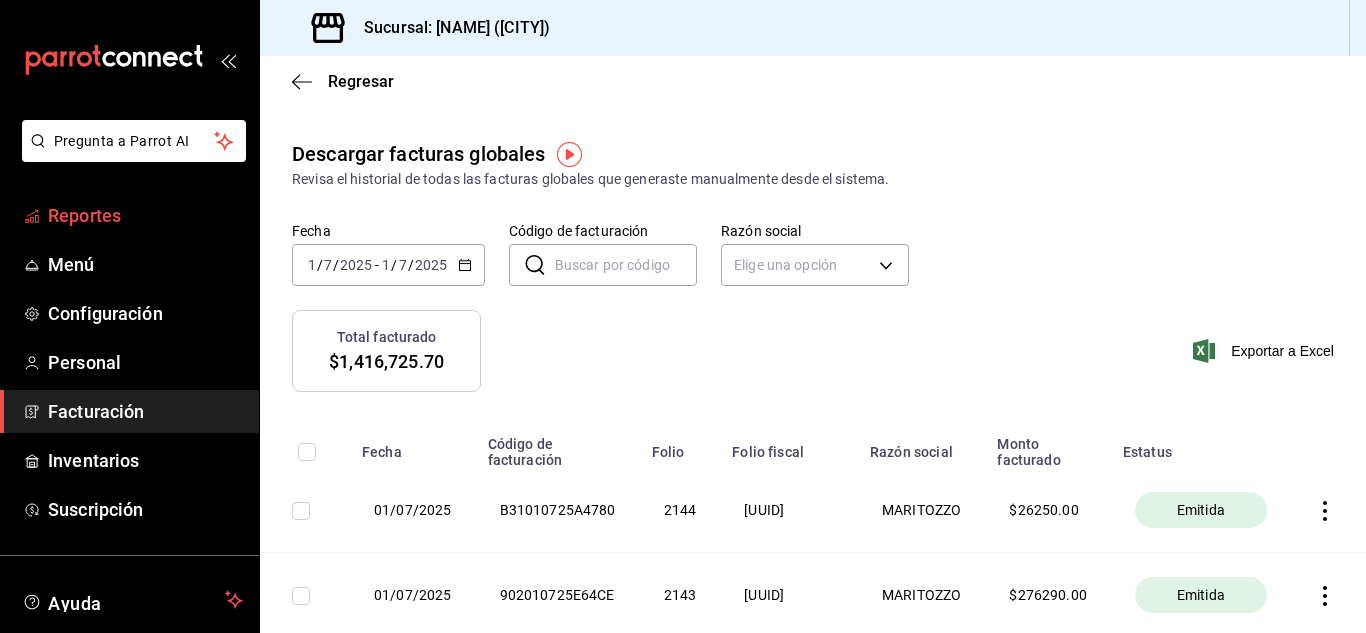 click on "Reportes" at bounding box center (145, 215) 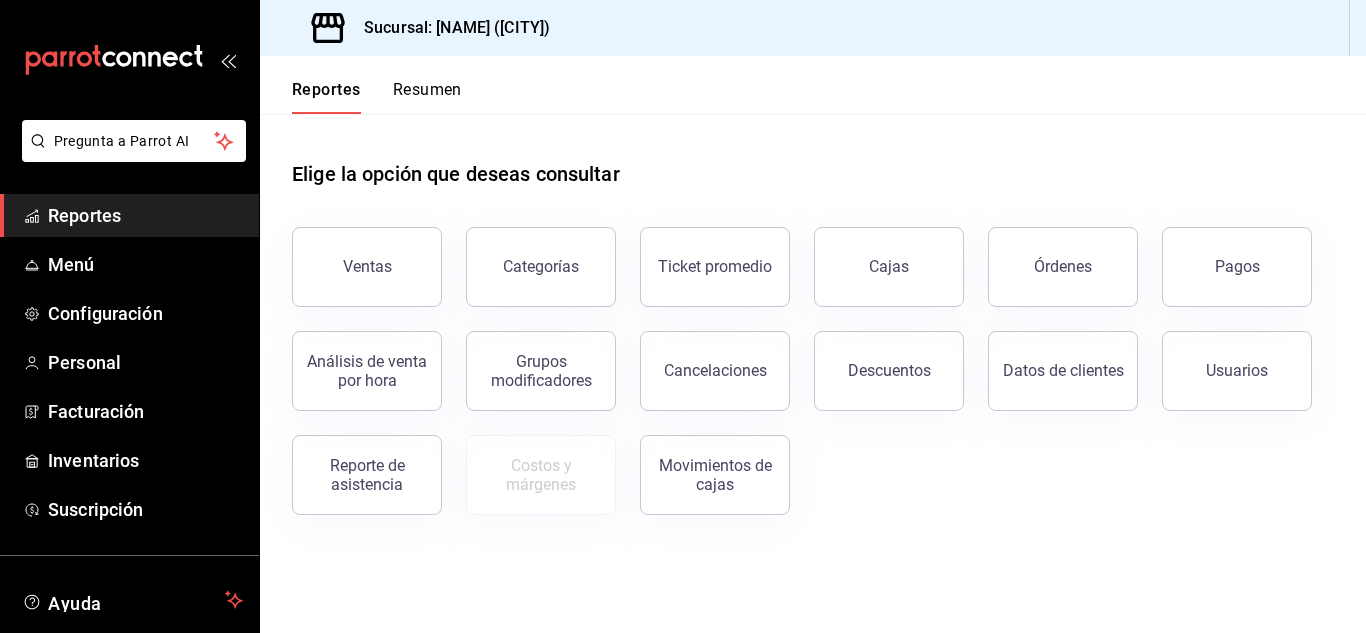 click on "Reportes" at bounding box center (129, 215) 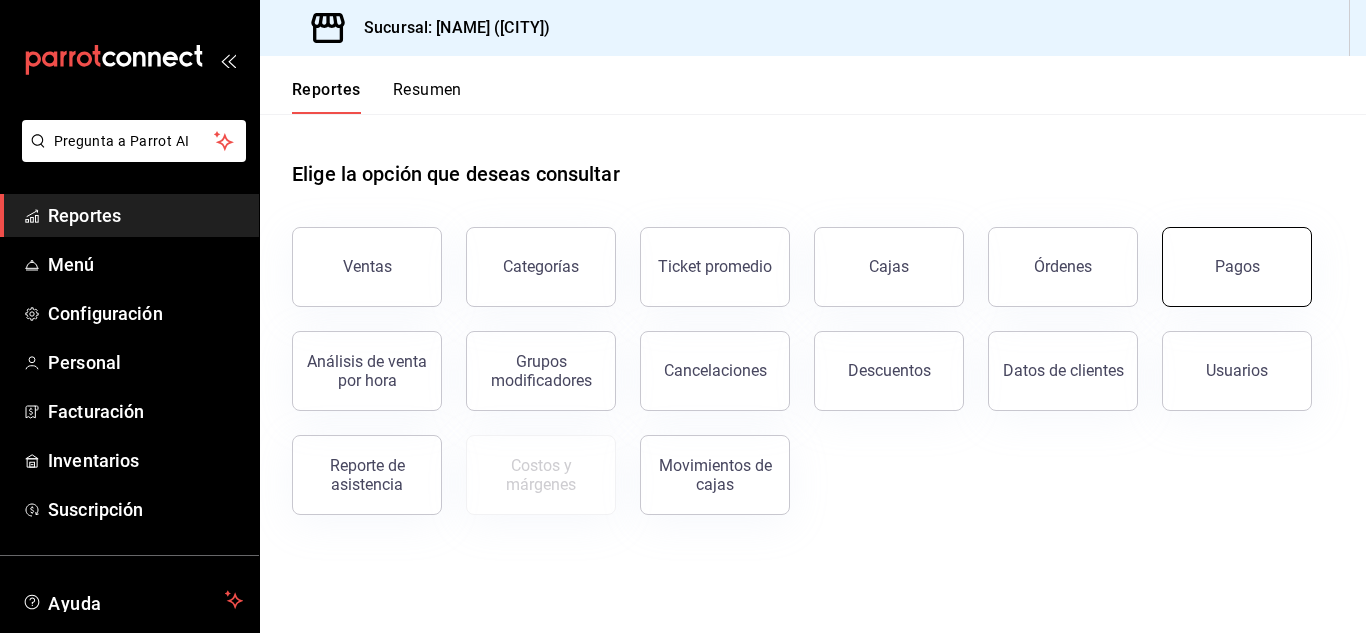 click on "Pagos" at bounding box center (1237, 267) 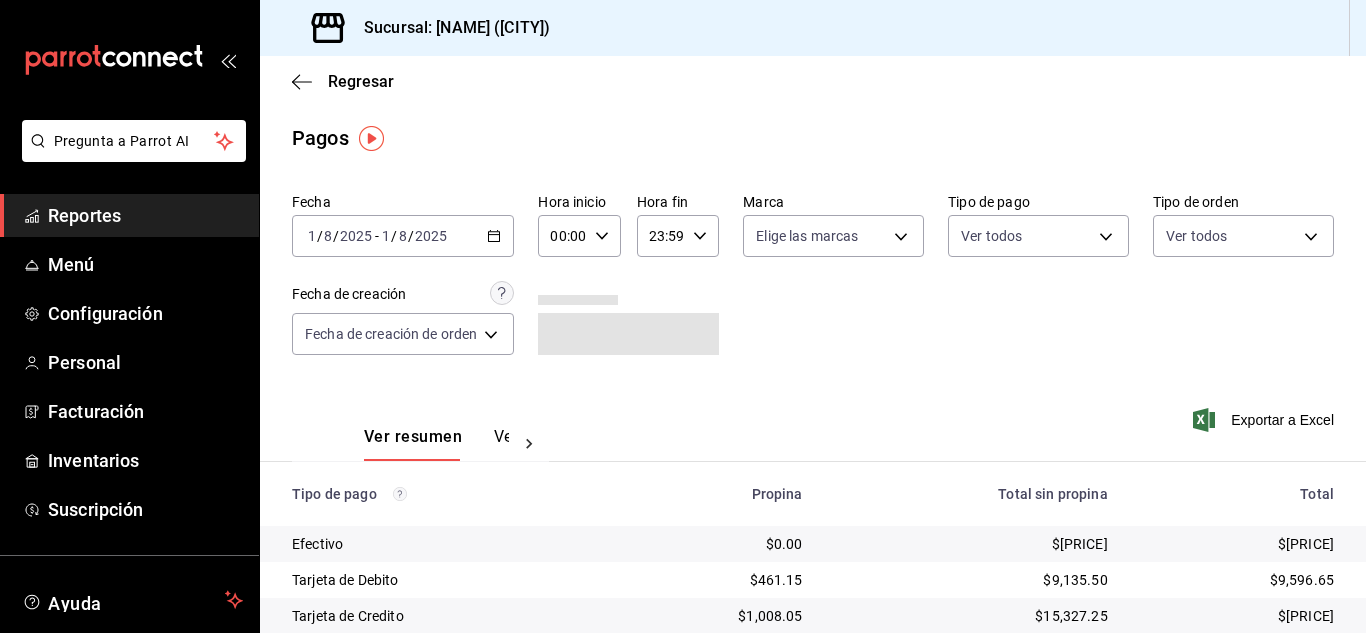 click 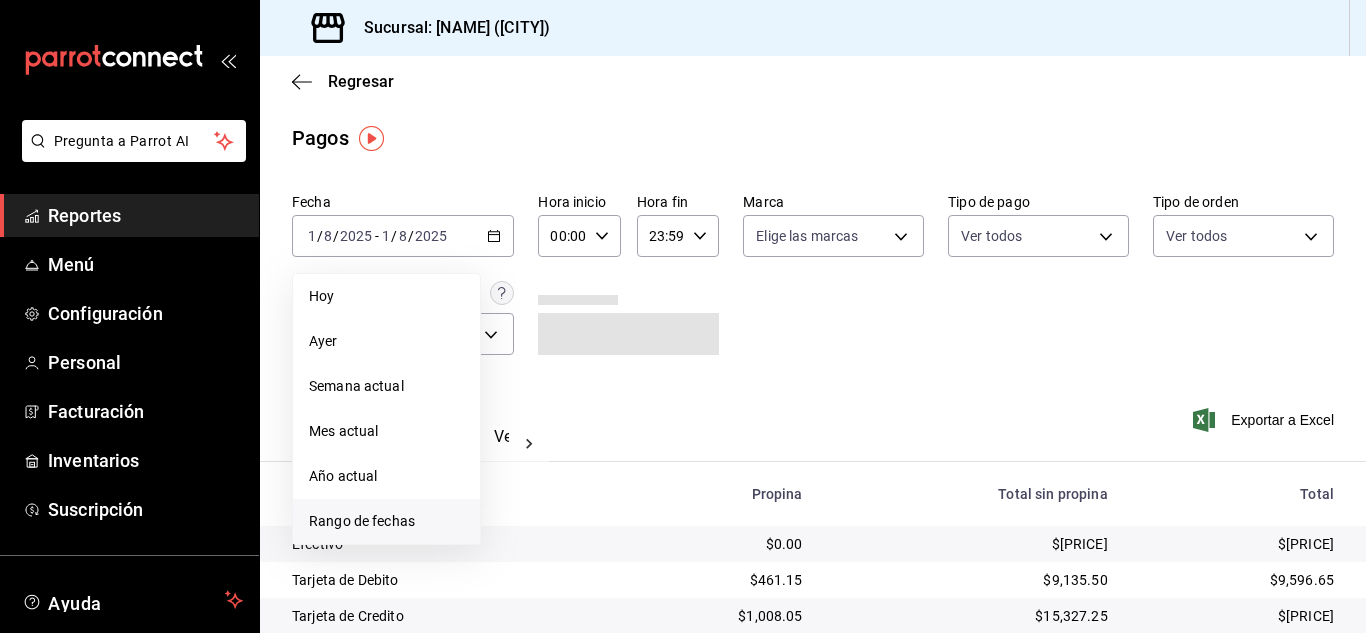 click on "Rango de fechas" at bounding box center [386, 521] 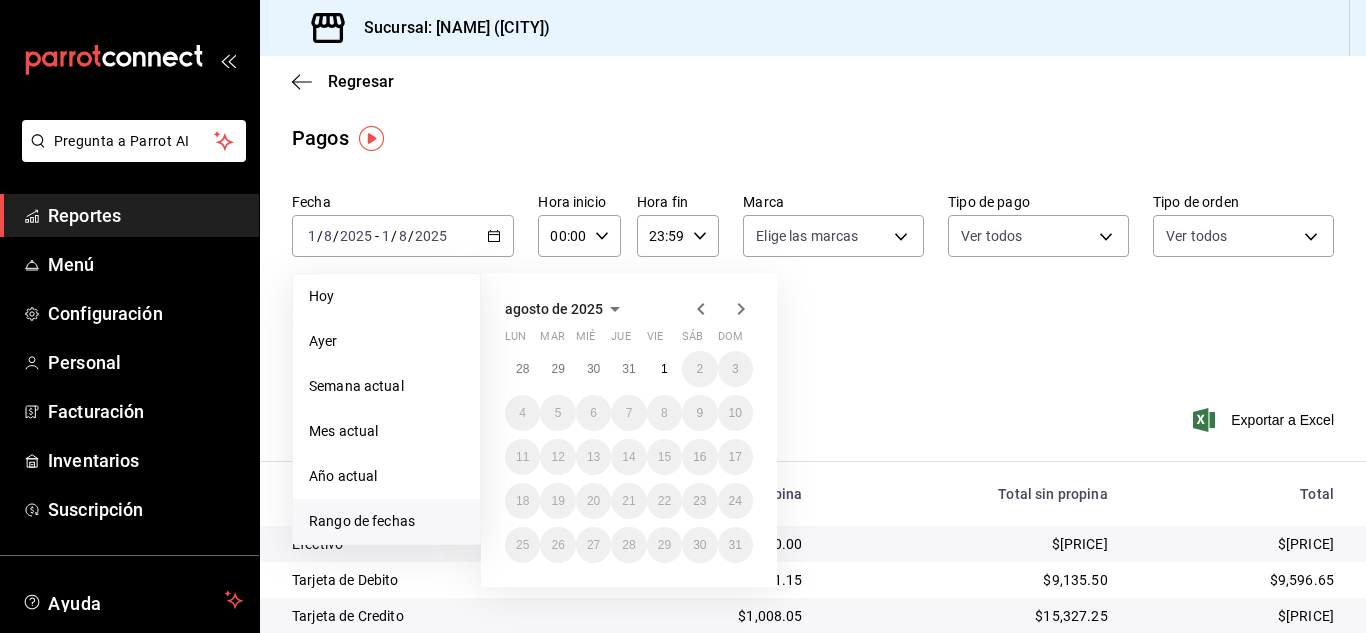 click 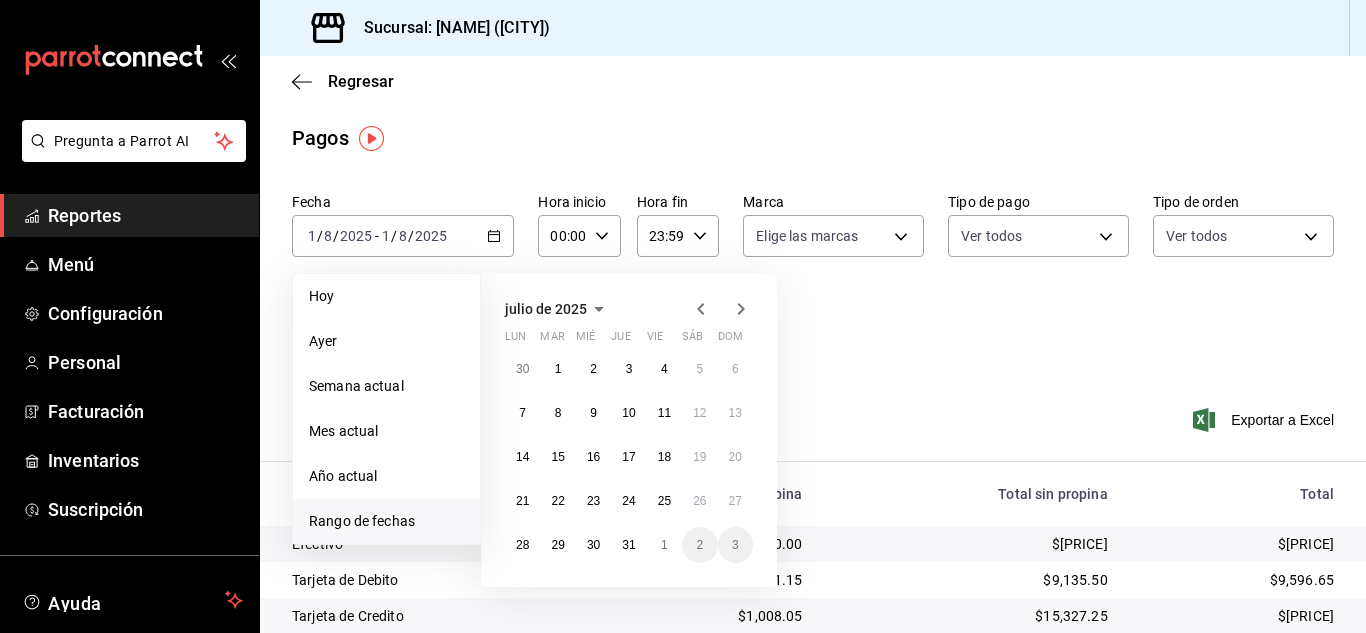 click 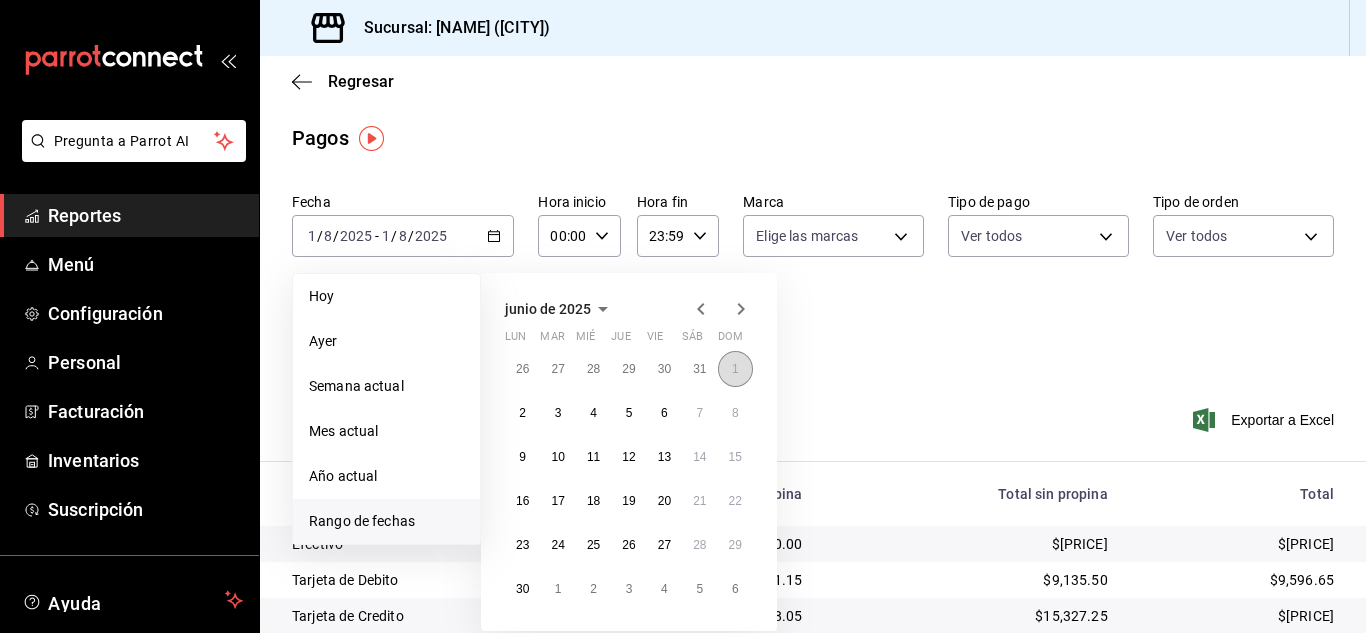 click on "1" at bounding box center [735, 369] 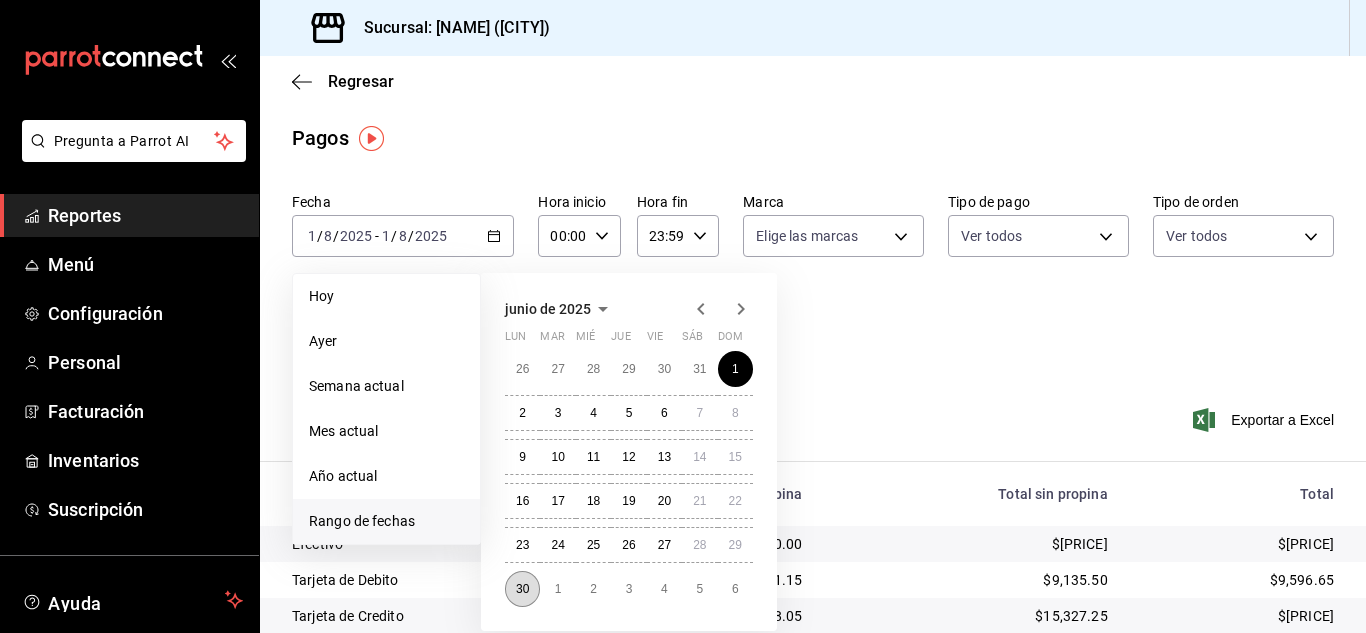 click on "30" at bounding box center (522, 589) 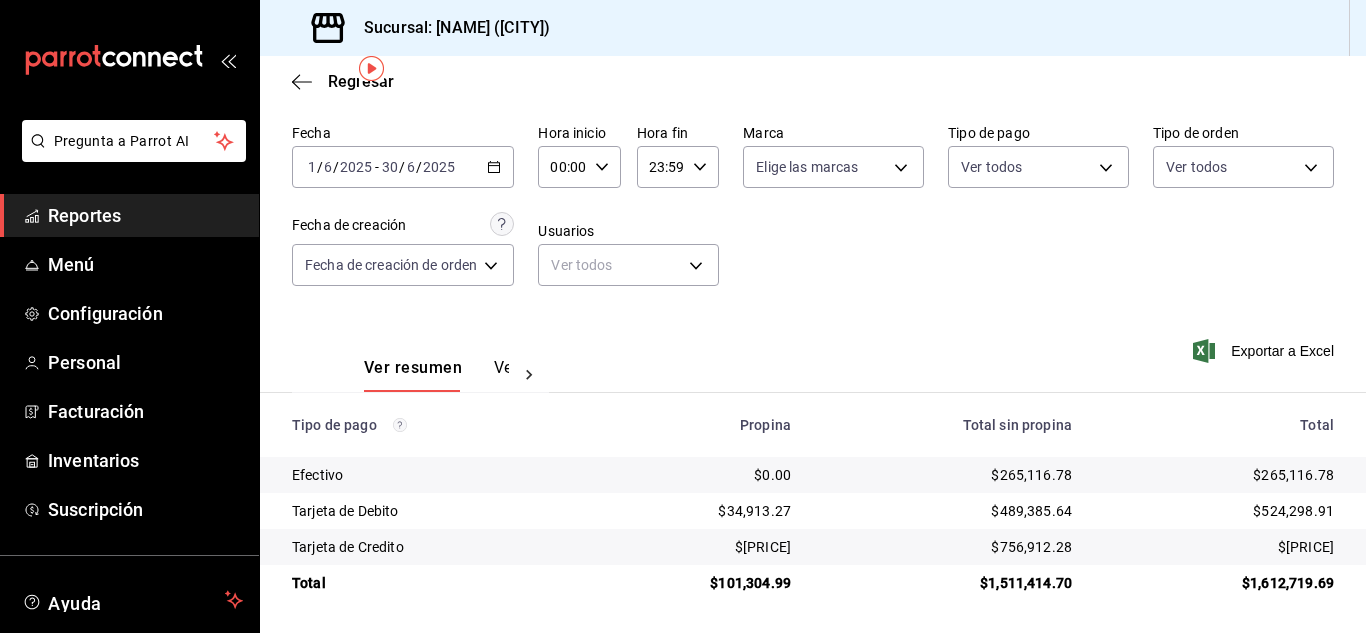 scroll, scrollTop: 0, scrollLeft: 0, axis: both 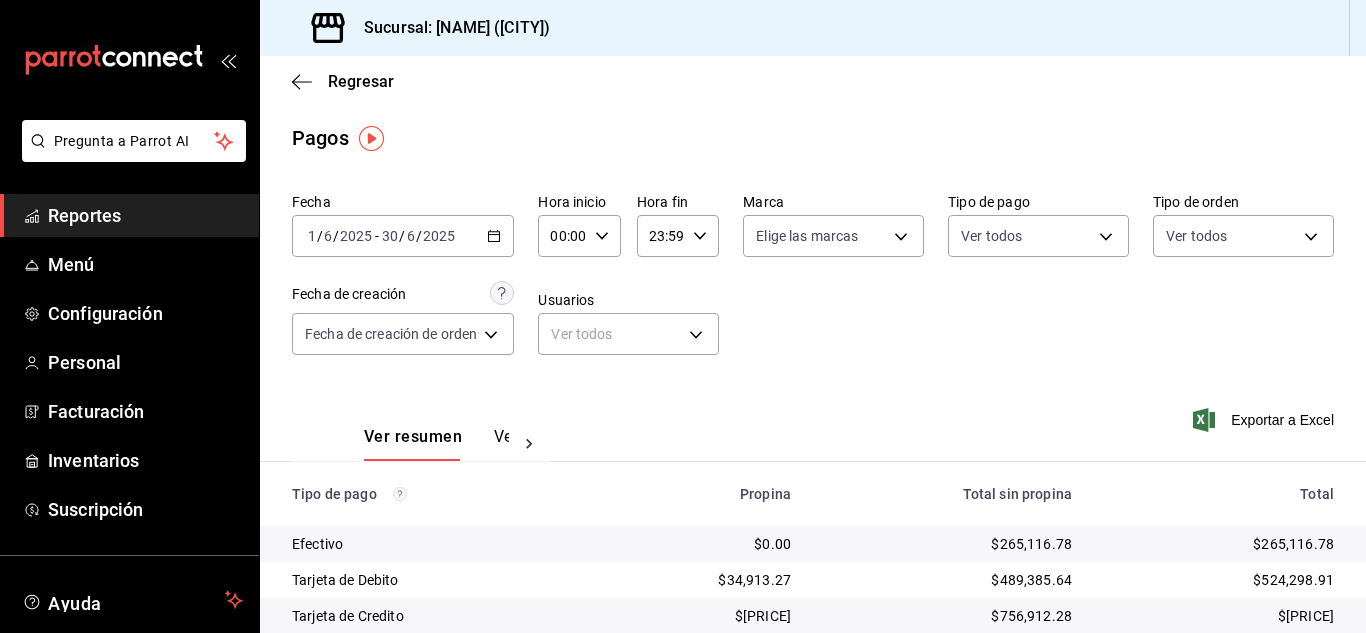 click on "Reportes" at bounding box center (145, 215) 